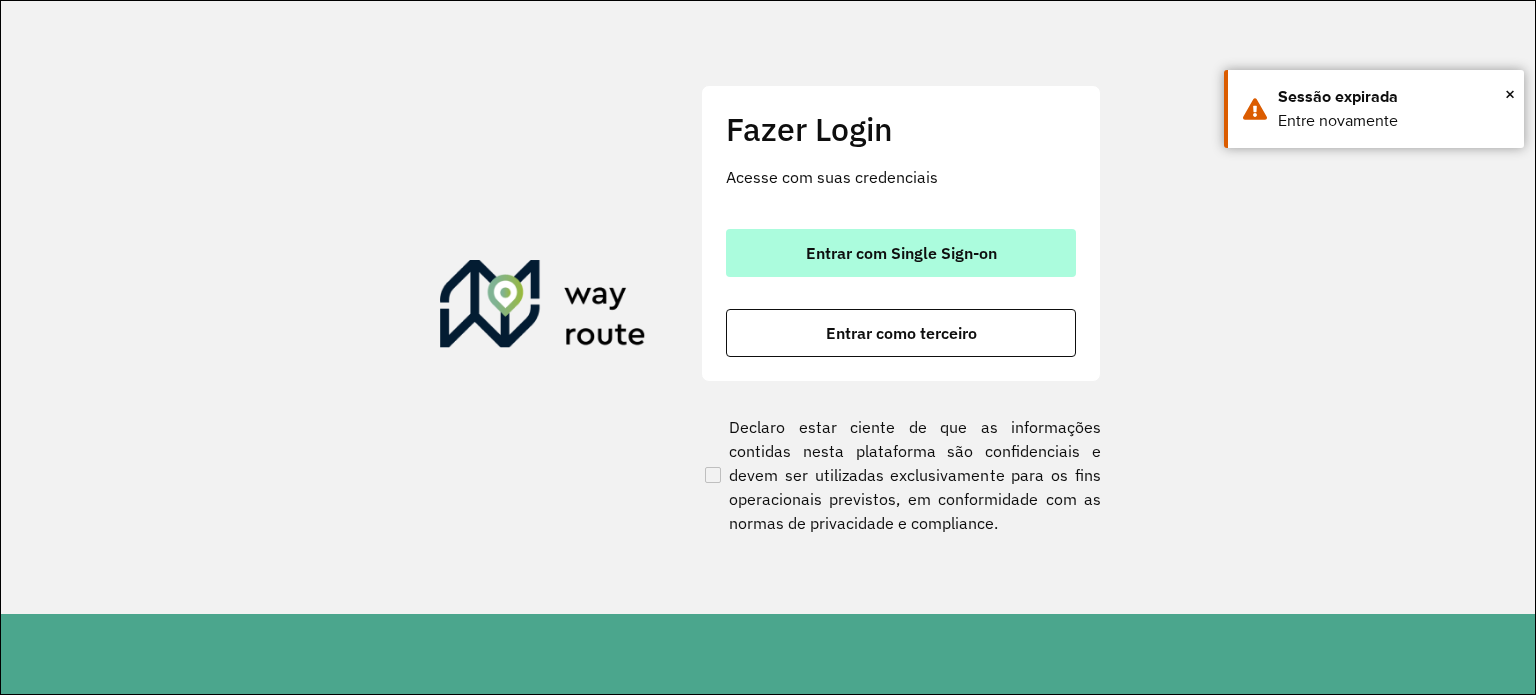 scroll, scrollTop: 0, scrollLeft: 0, axis: both 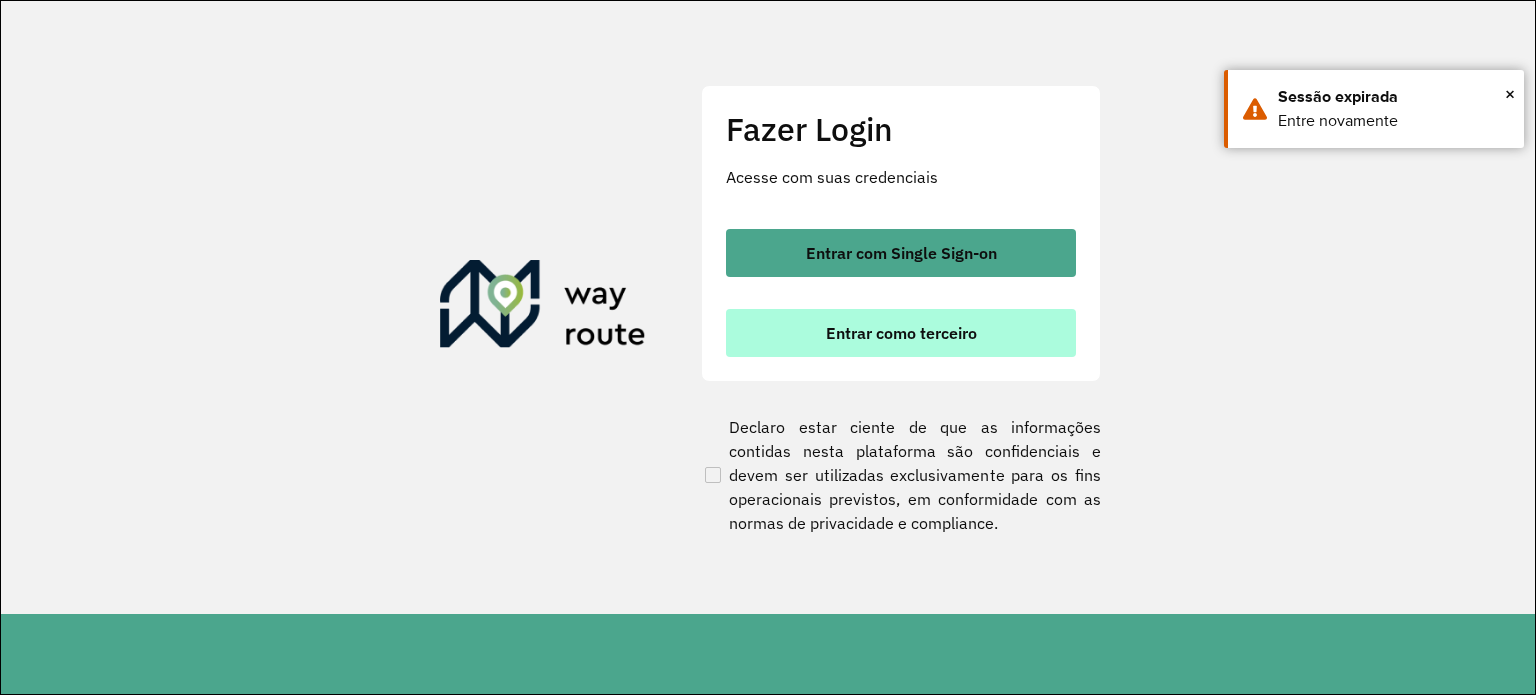 click on "Entrar como terceiro" at bounding box center [901, 333] 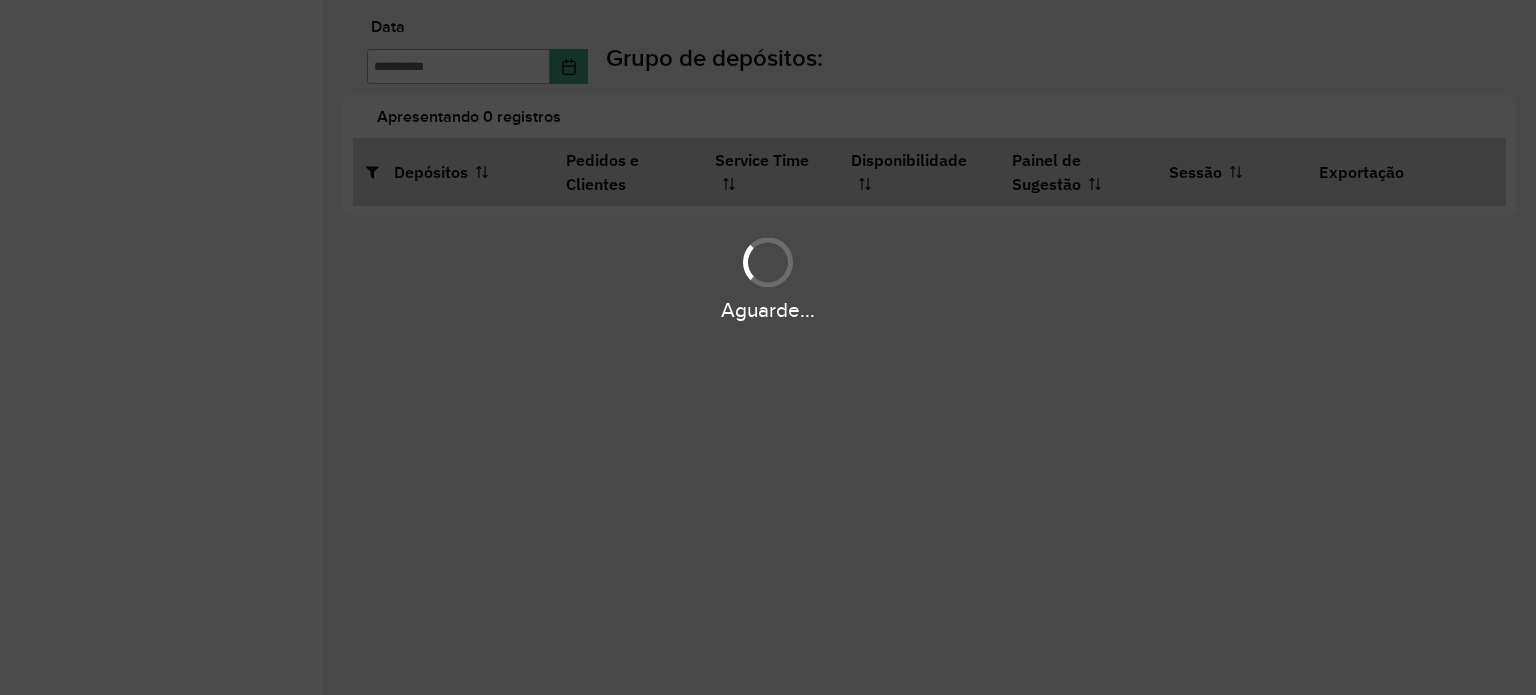 scroll, scrollTop: 0, scrollLeft: 0, axis: both 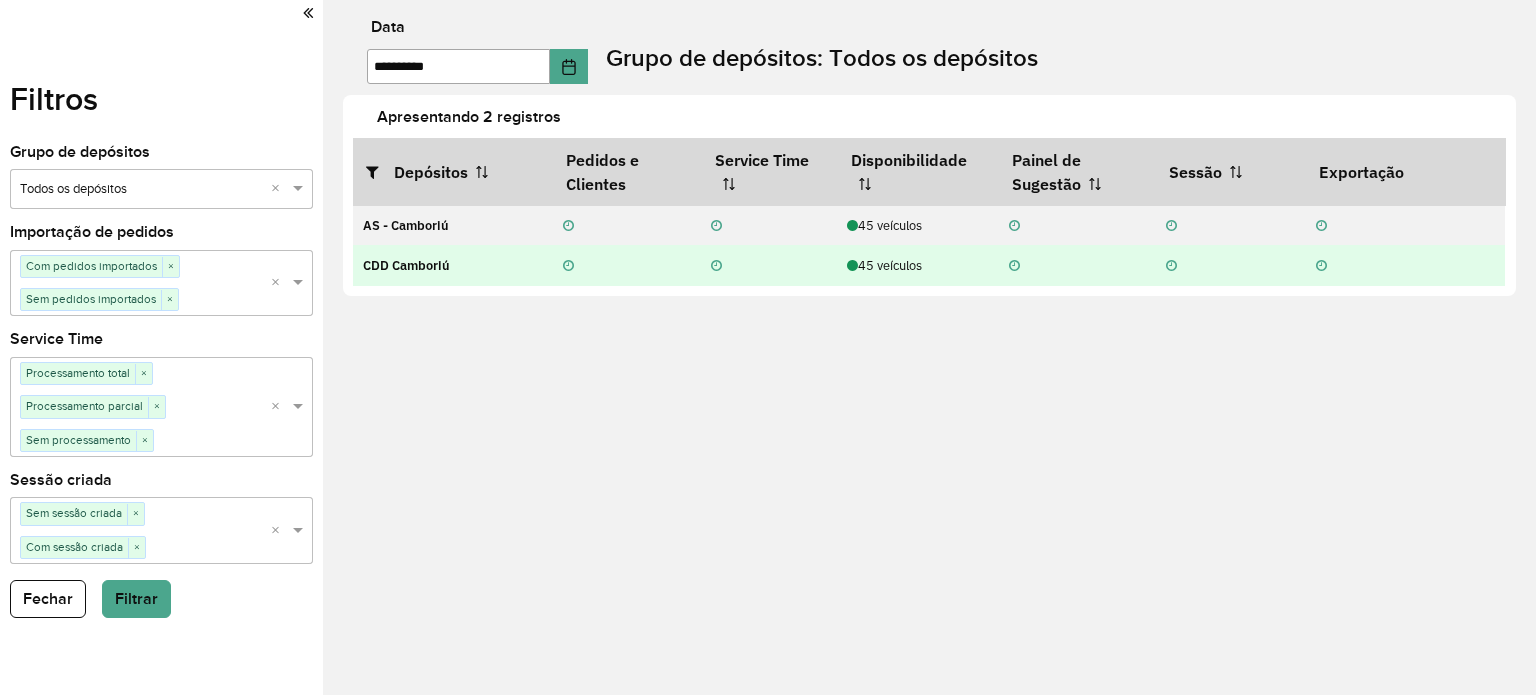 click on "45 veículos" at bounding box center [917, 265] 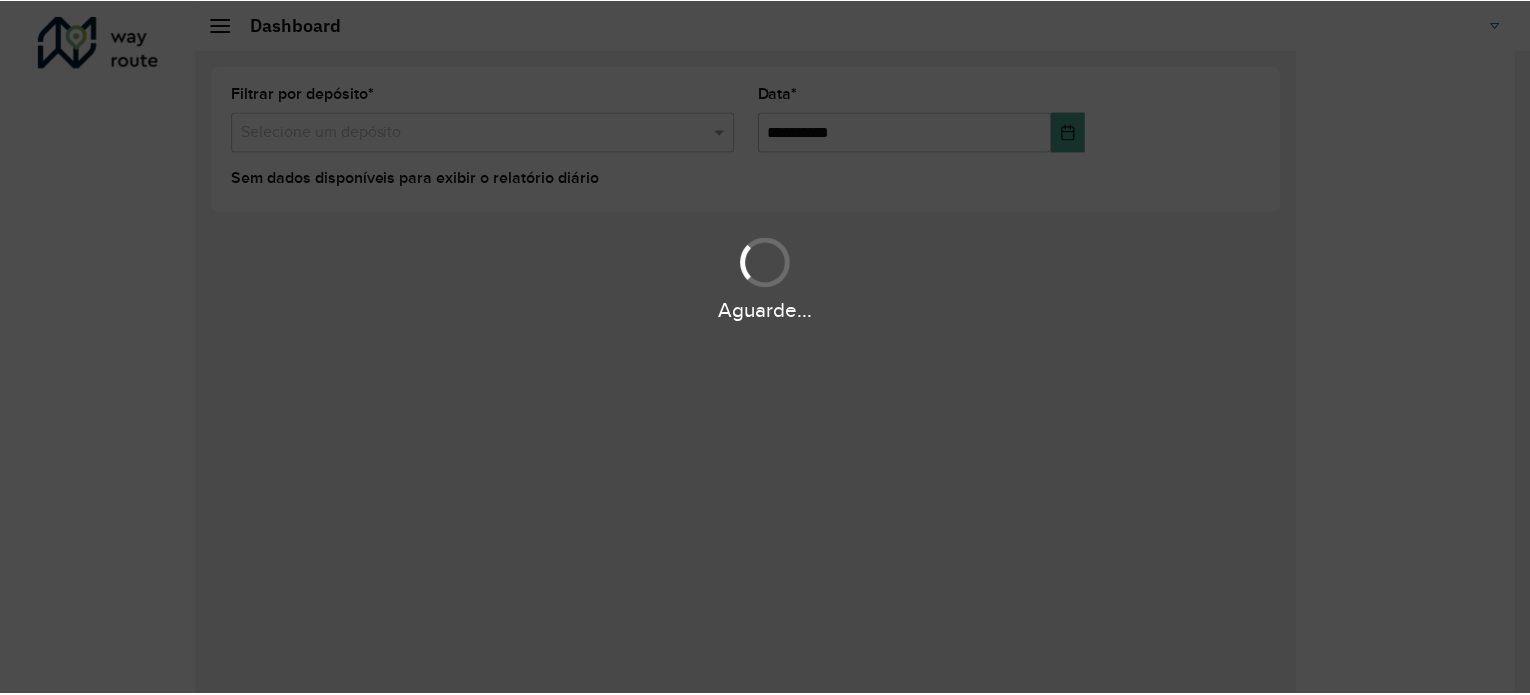 scroll, scrollTop: 0, scrollLeft: 0, axis: both 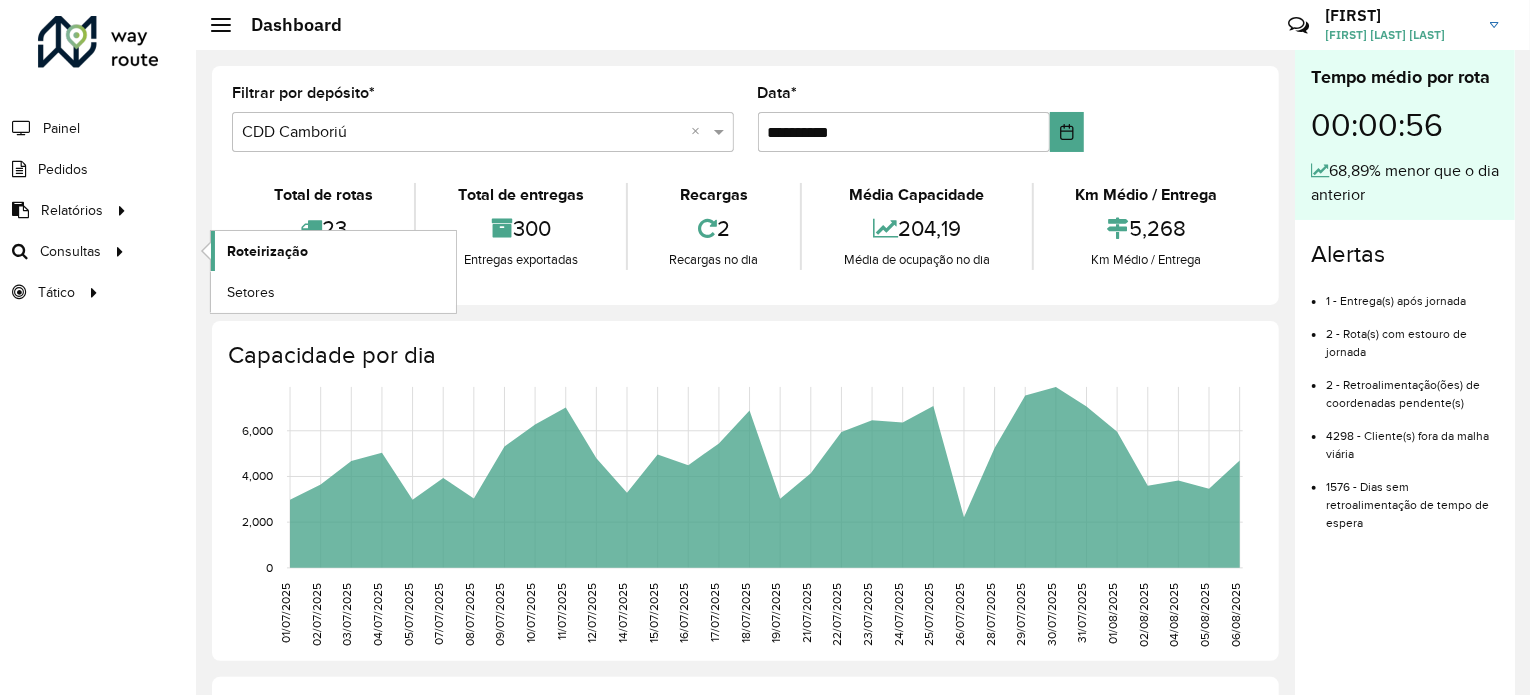 click on "Roteirização" 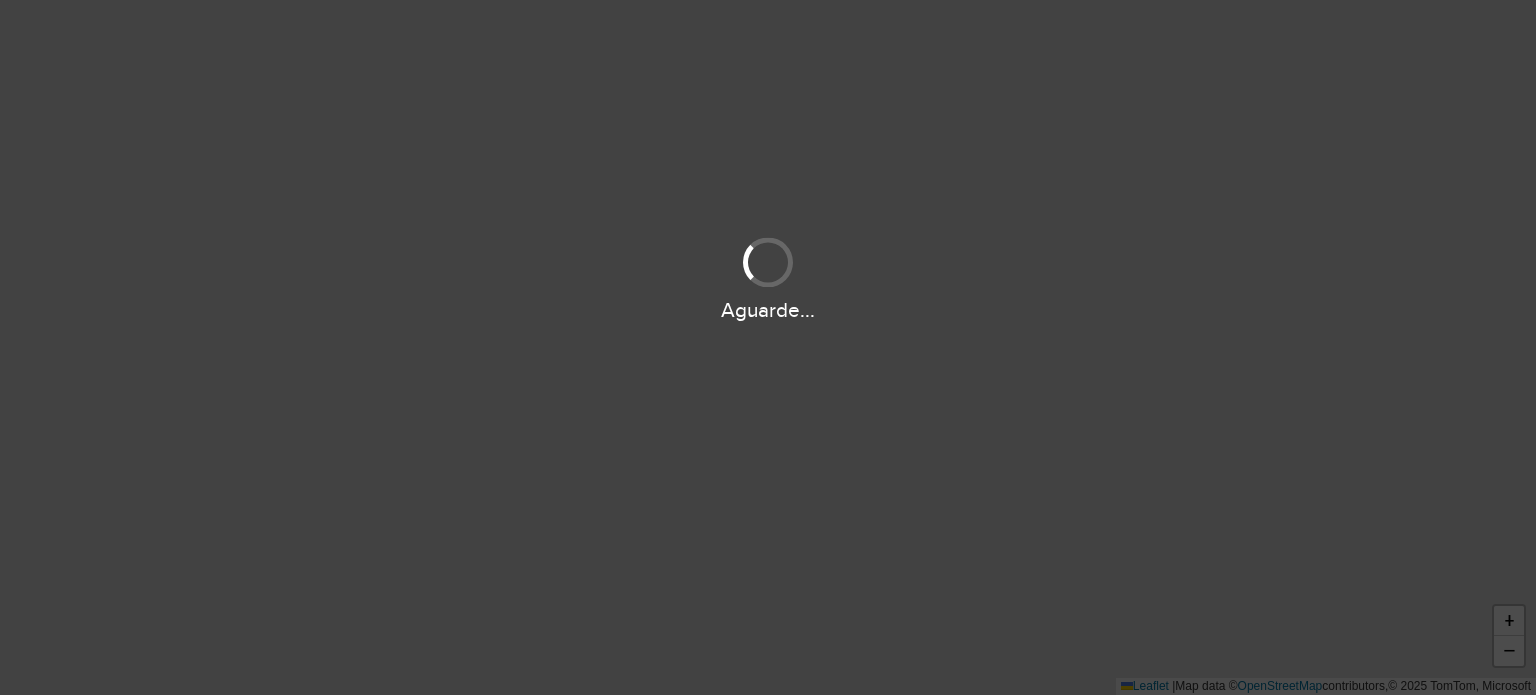 scroll, scrollTop: 0, scrollLeft: 0, axis: both 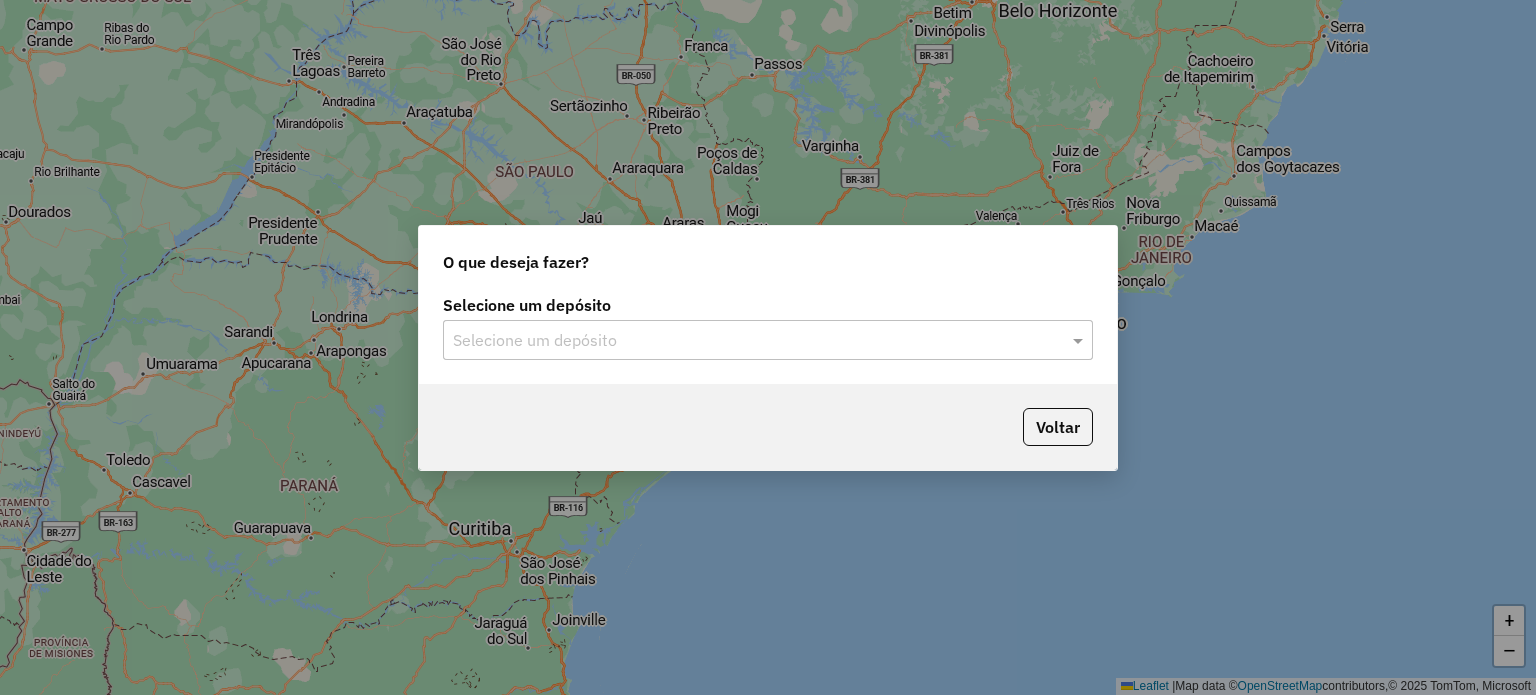 click on "Selecione um depósito Selecione um depósito" 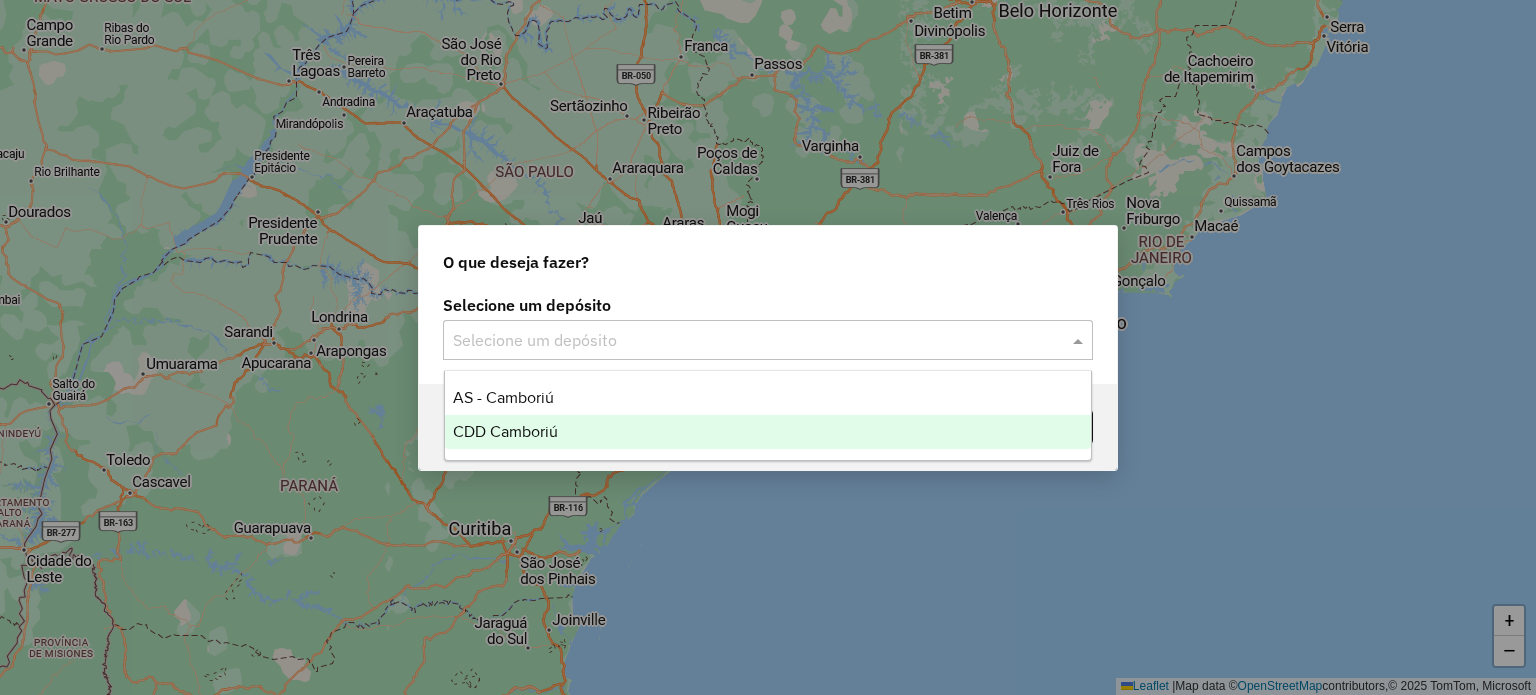 click on "CDD Camboriú" at bounding box center [505, 431] 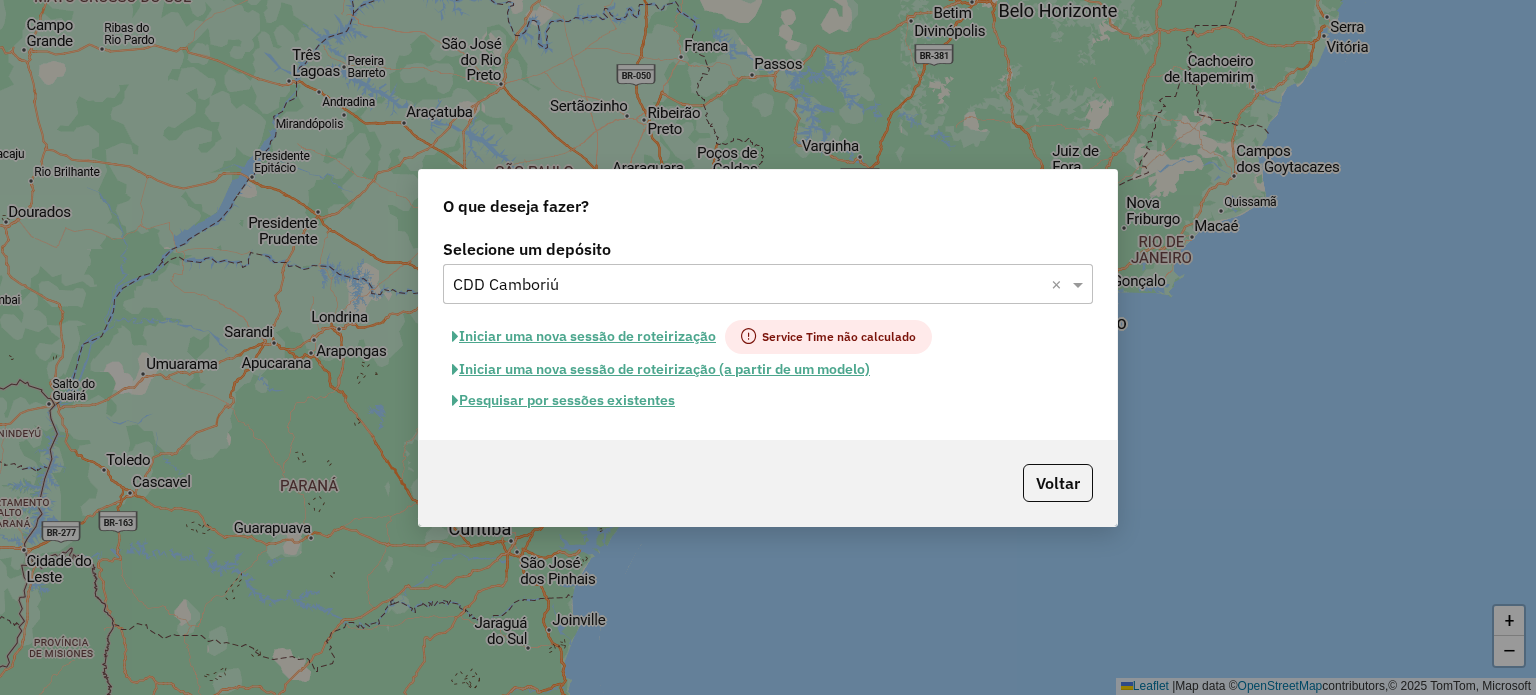 click on "Pesquisar por sessões existentes" 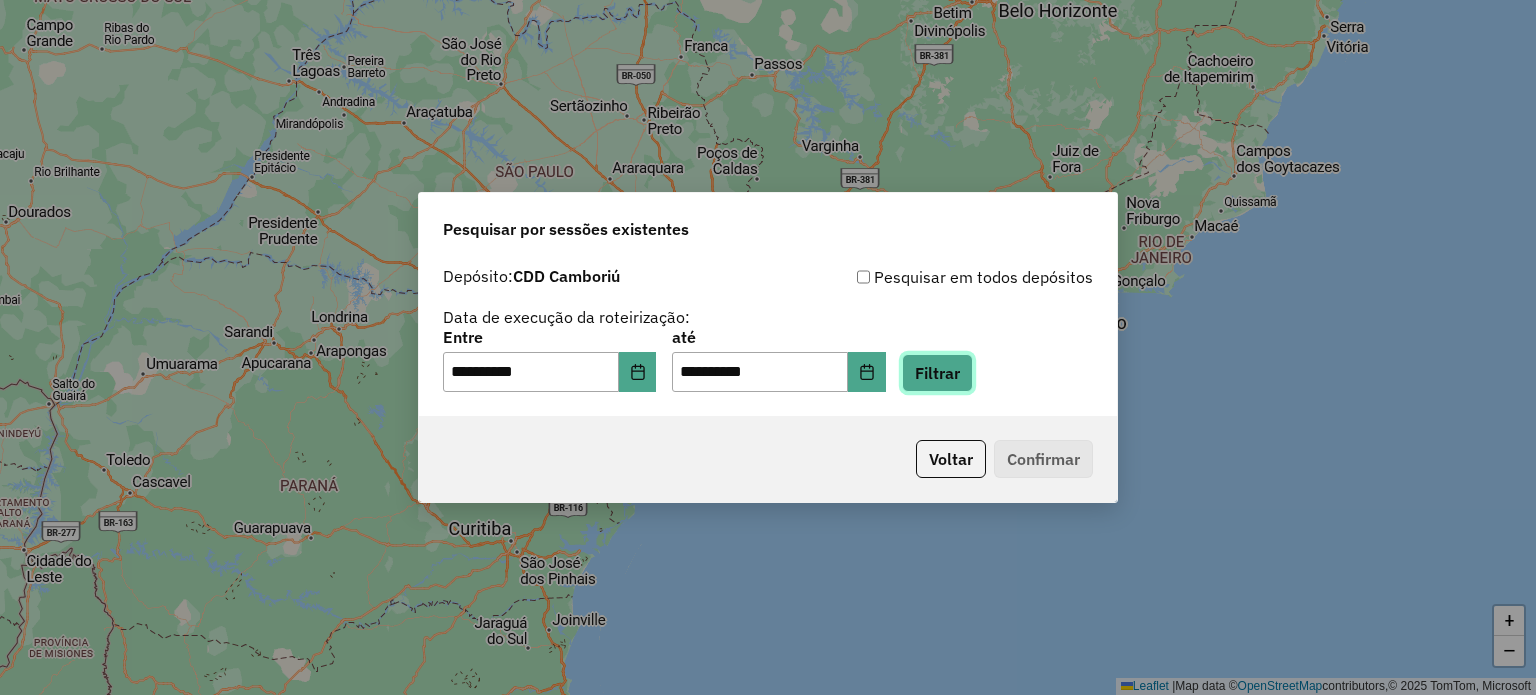 click on "Filtrar" 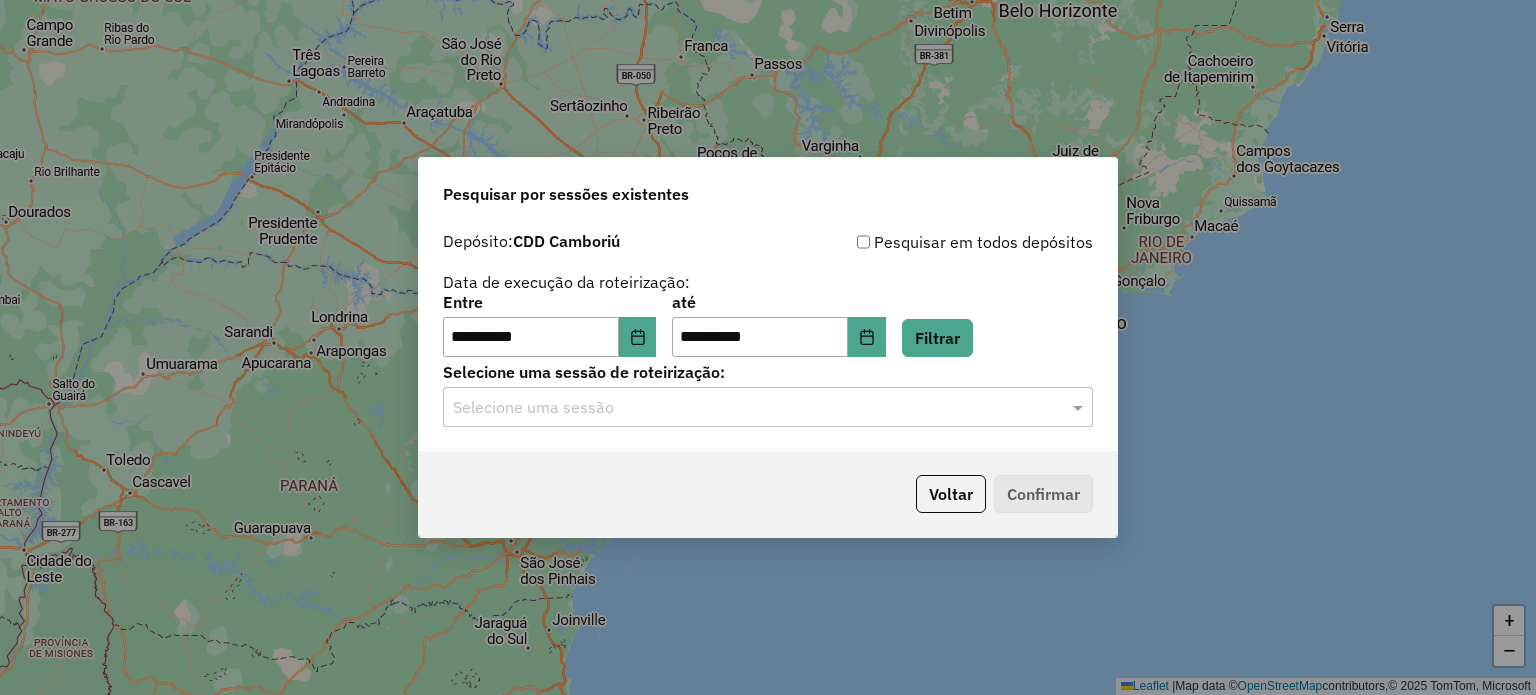 drag, startPoint x: 718, startPoint y: 376, endPoint x: 688, endPoint y: 415, distance: 49.20366 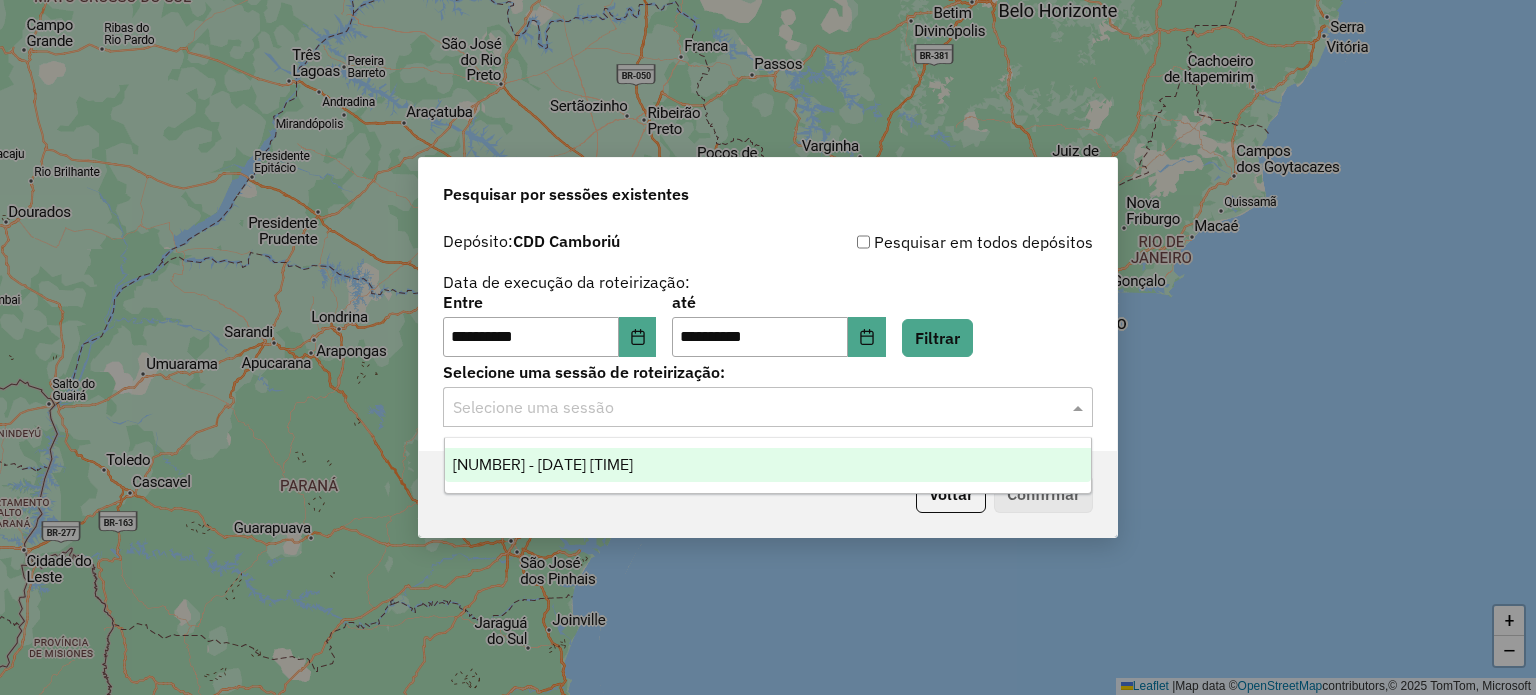 click on "[NUMBER] - [DATE] [TIME]" at bounding box center [543, 464] 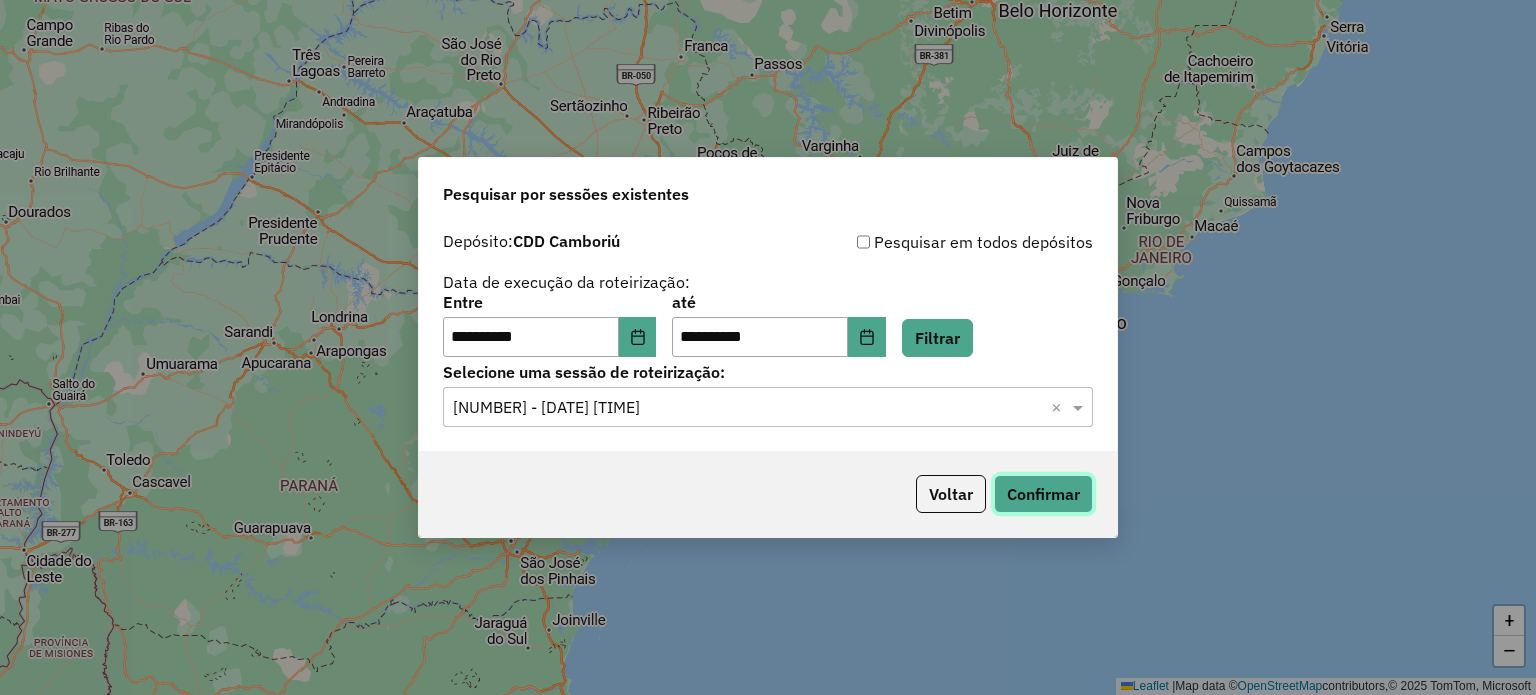 click on "Confirmar" 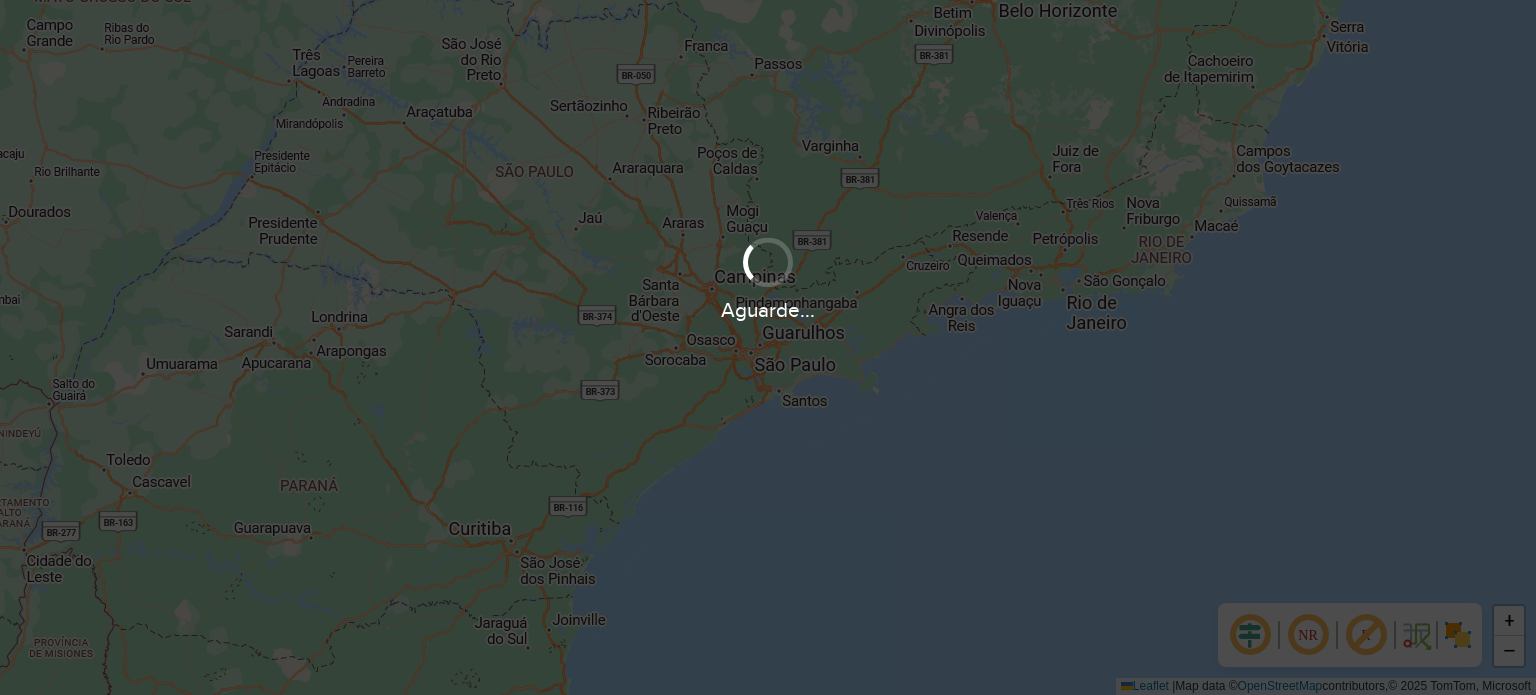 scroll, scrollTop: 0, scrollLeft: 0, axis: both 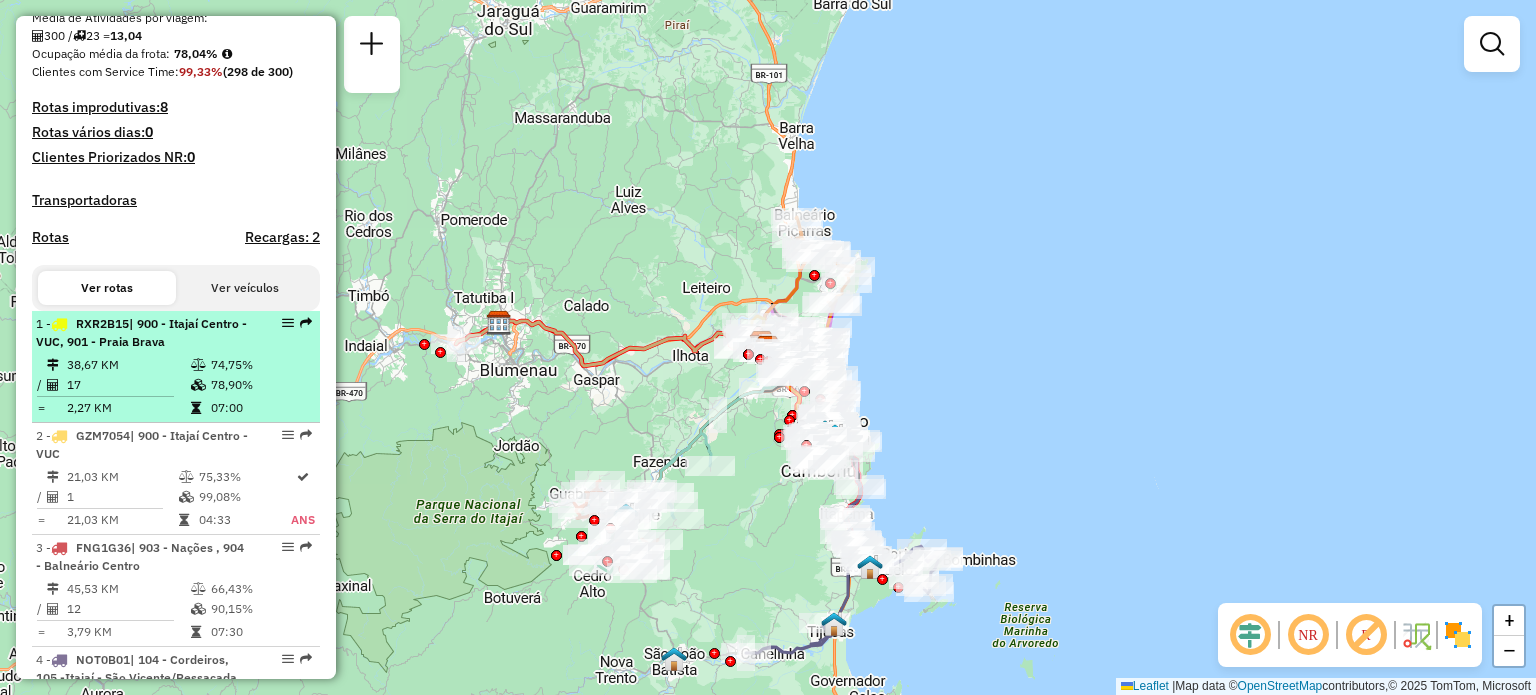 click on "| 900 - Itajaí Centro - VUC, 901 - Praia Brava" at bounding box center [141, 332] 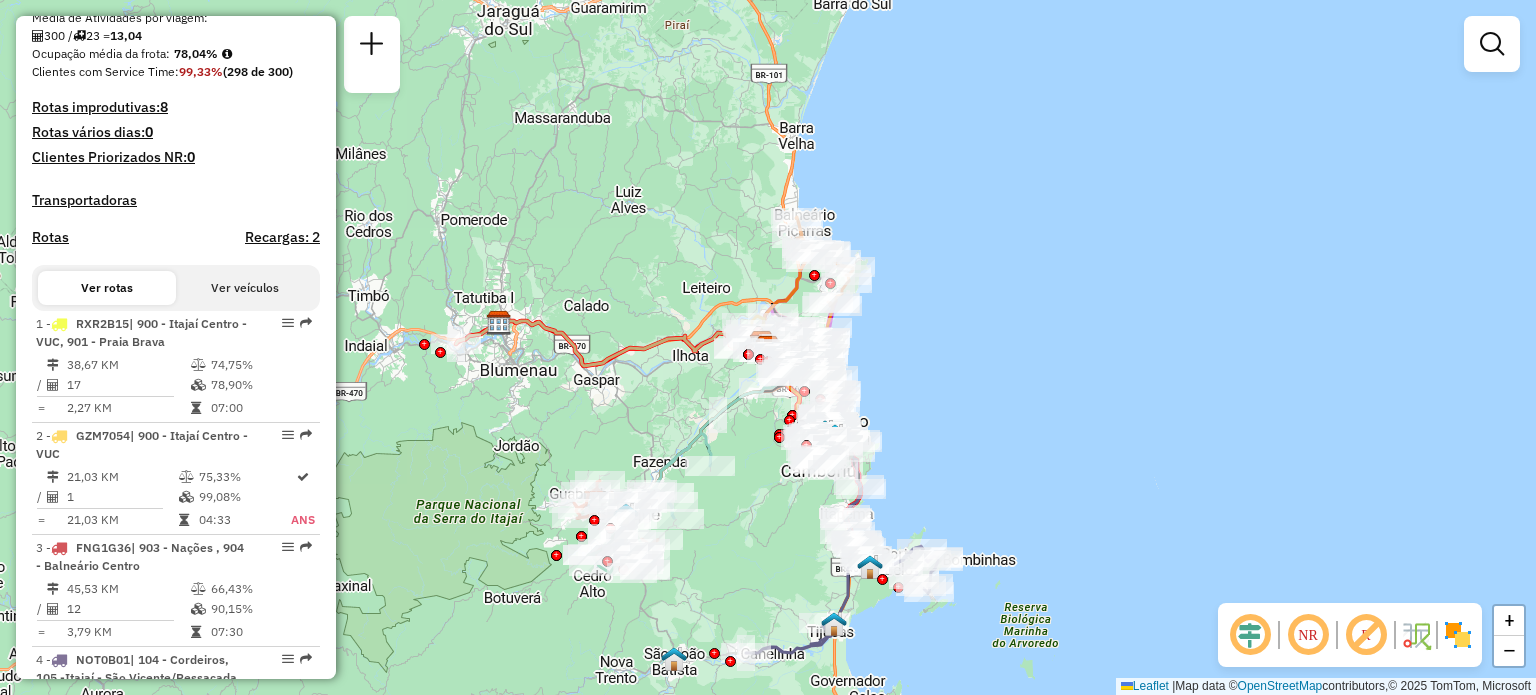 select on "**********" 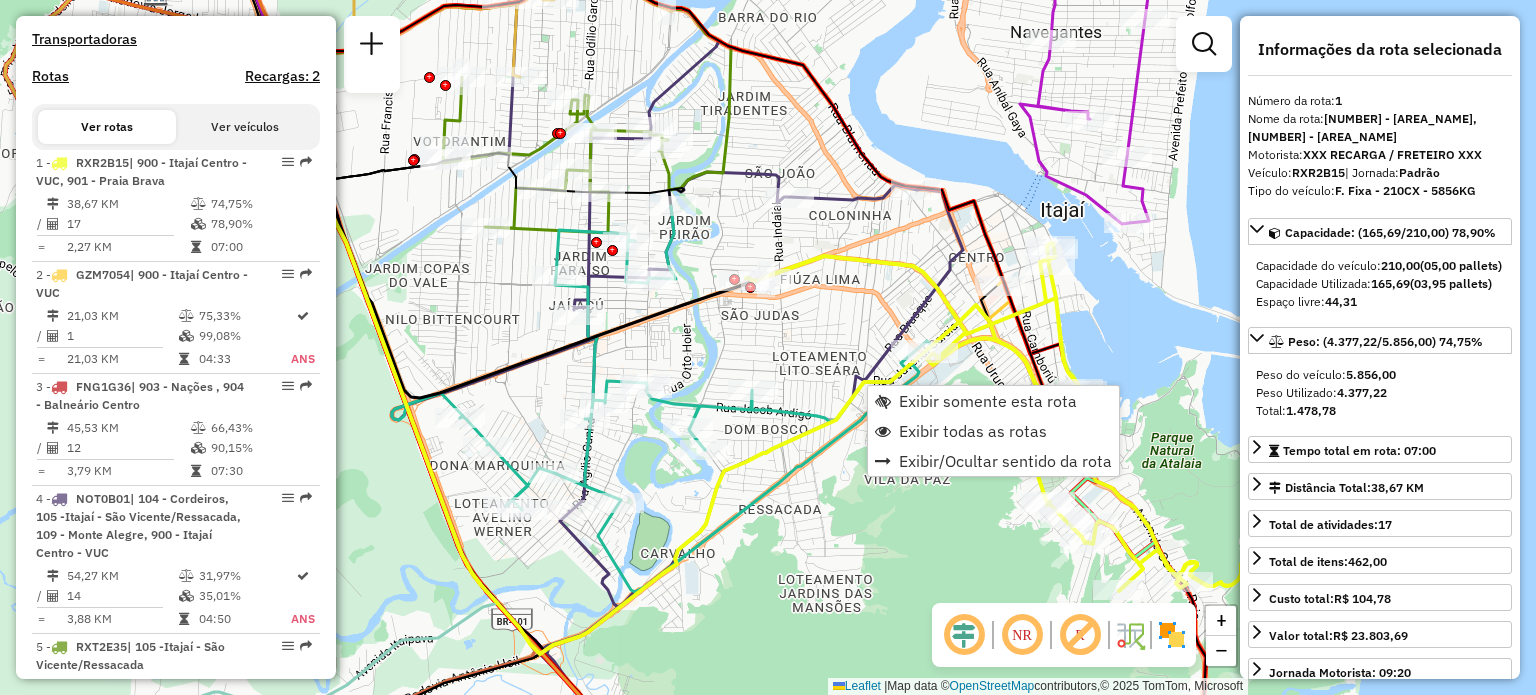 scroll, scrollTop: 795, scrollLeft: 0, axis: vertical 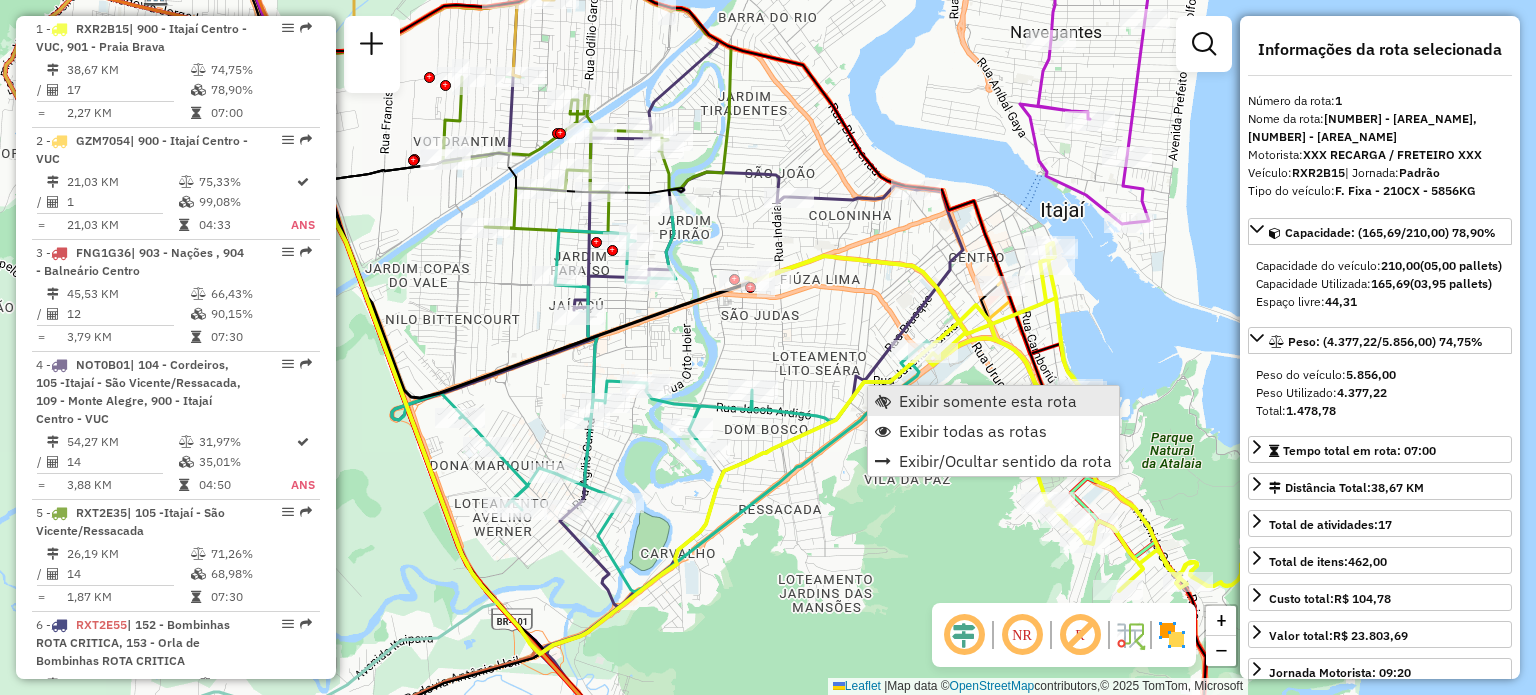 click on "Exibir somente esta rota" at bounding box center [988, 401] 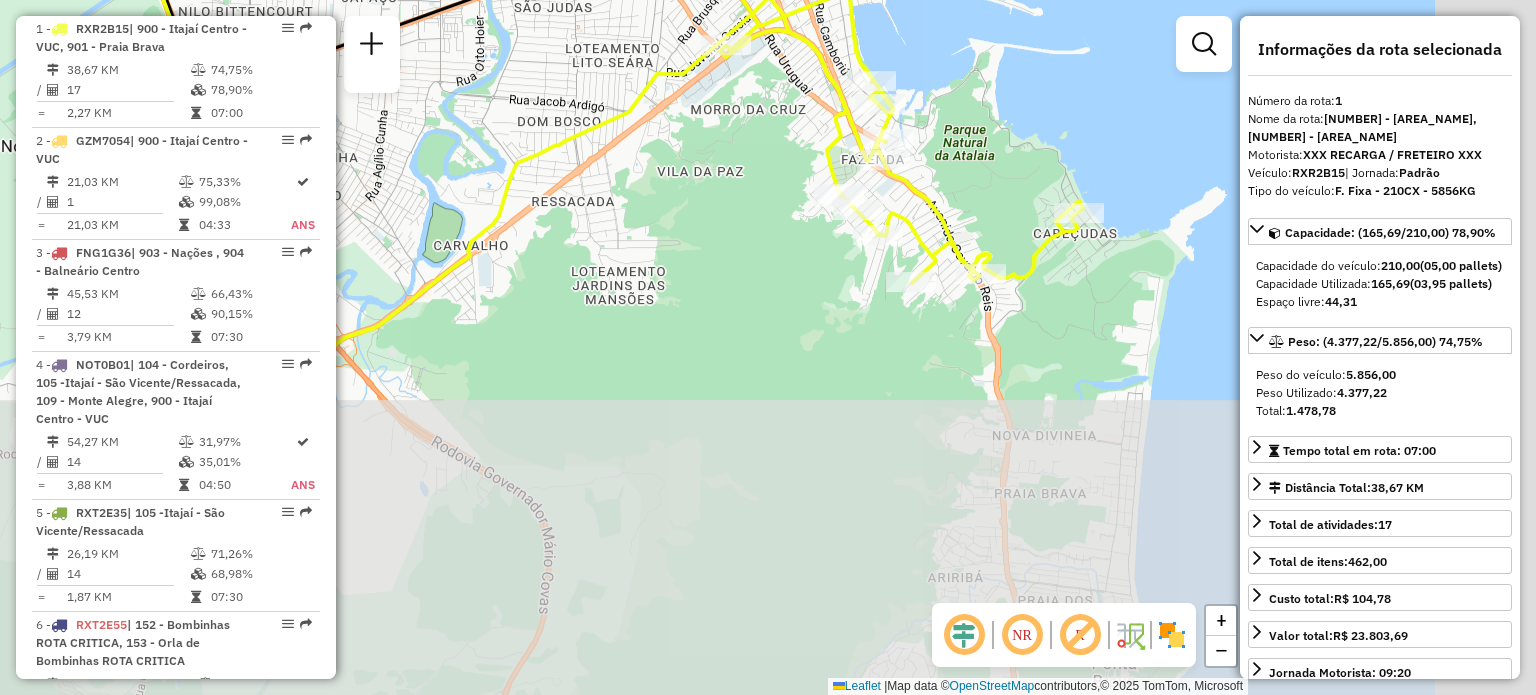 drag, startPoint x: 896, startPoint y: 531, endPoint x: 696, endPoint y: 237, distance: 355.5784 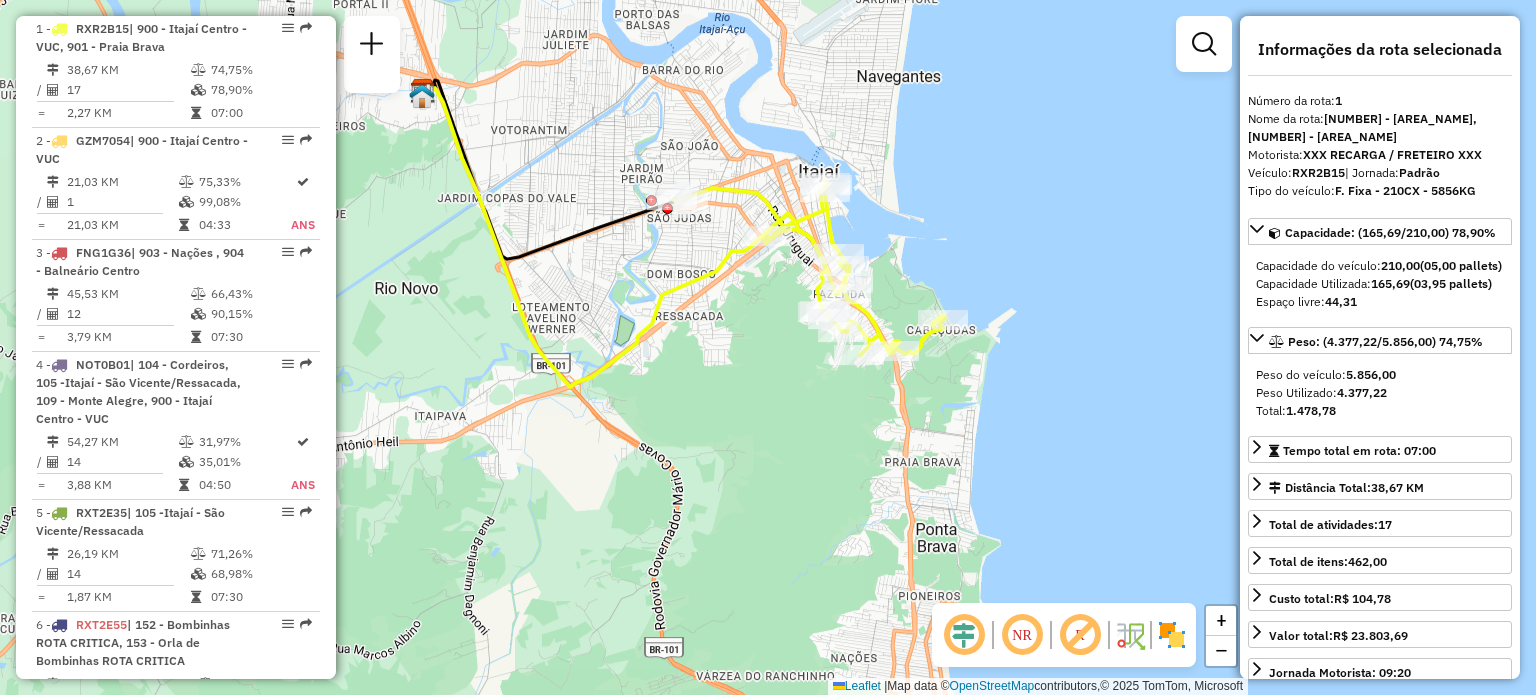 drag, startPoint x: 708, startPoint y: 268, endPoint x: 759, endPoint y: 343, distance: 90.697296 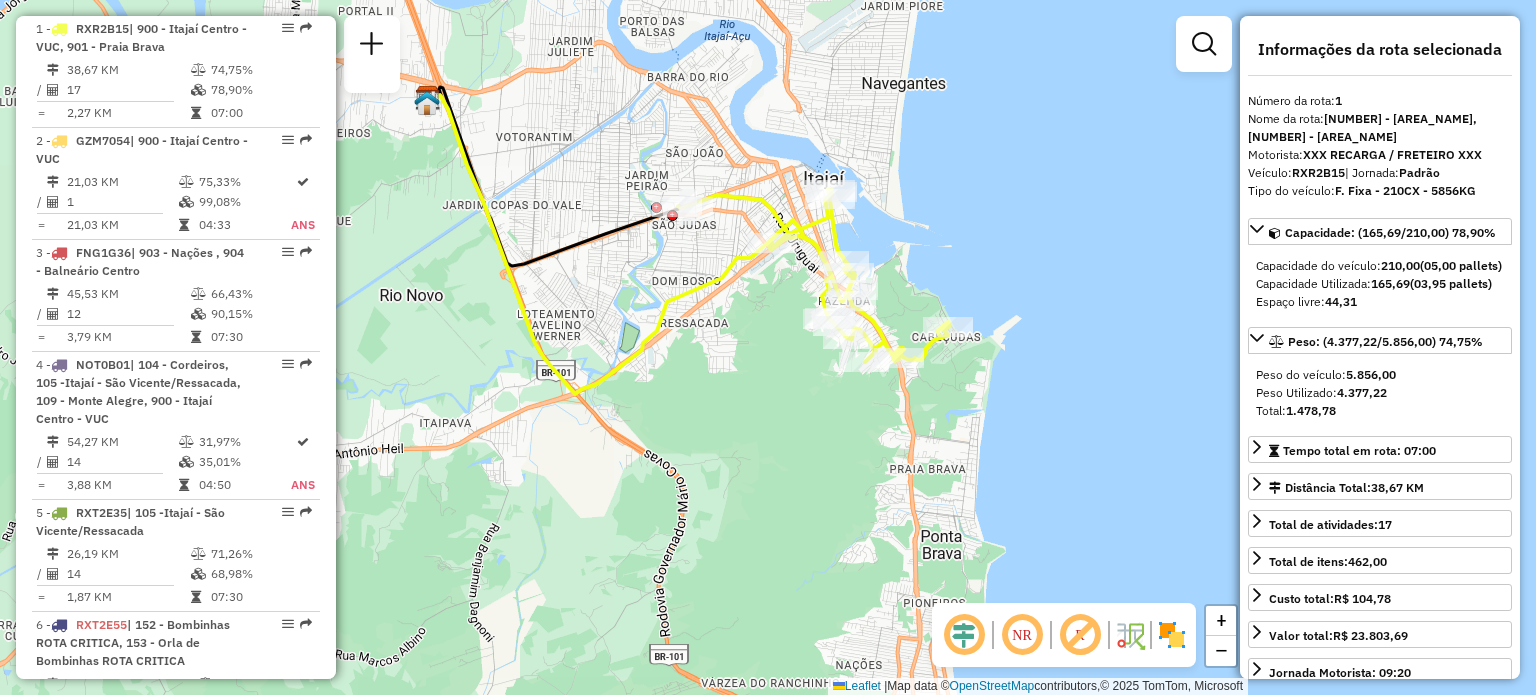 drag, startPoint x: 746, startPoint y: 325, endPoint x: 776, endPoint y: 353, distance: 41.036568 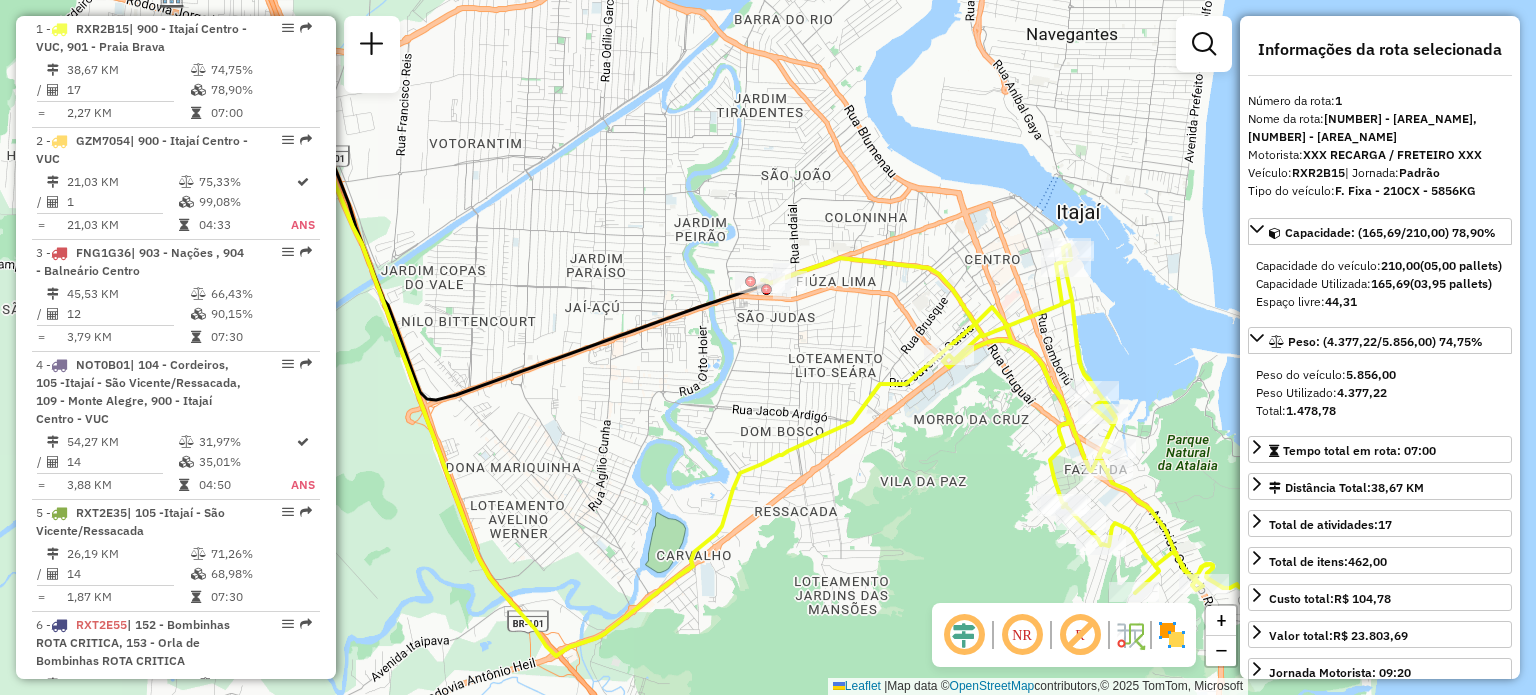 drag, startPoint x: 842, startPoint y: 453, endPoint x: 763, endPoint y: 419, distance: 86.00581 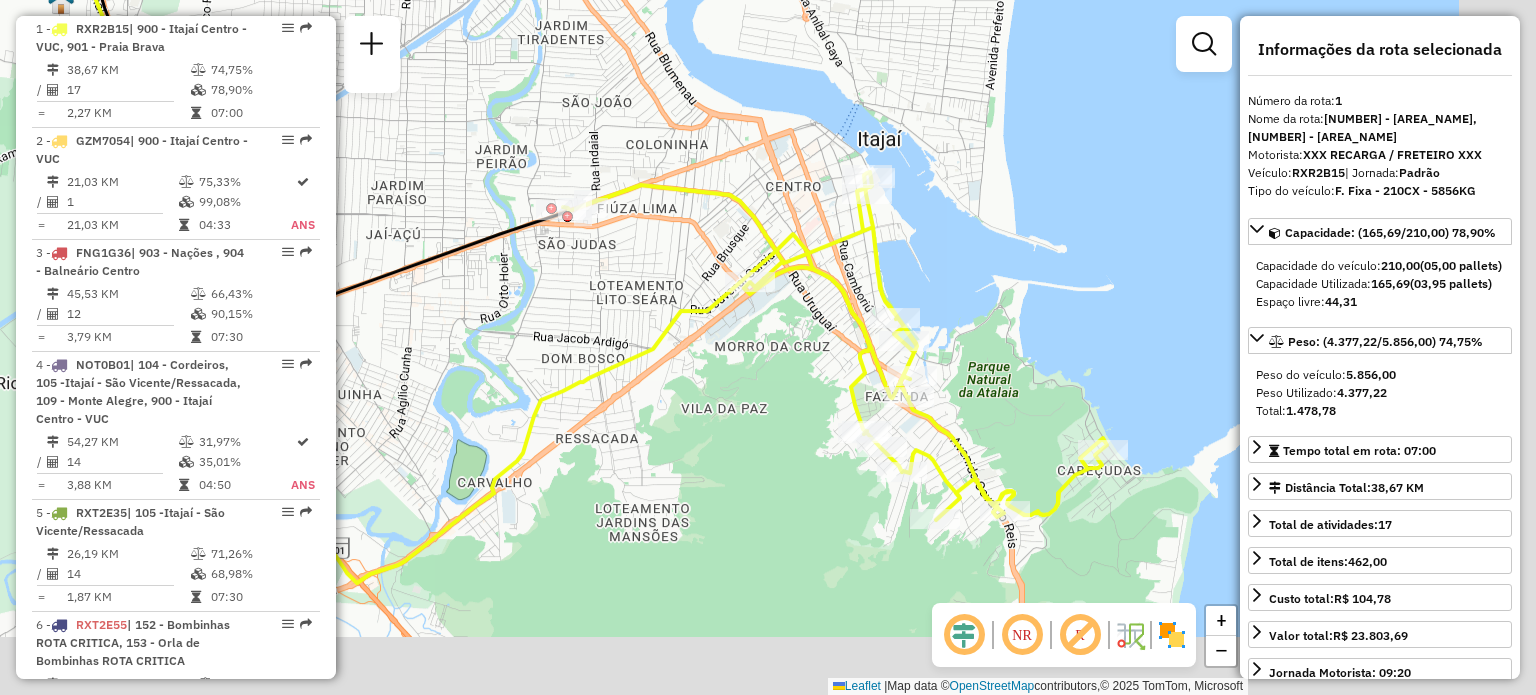 drag, startPoint x: 812, startPoint y: 471, endPoint x: 715, endPoint y: 404, distance: 117.88978 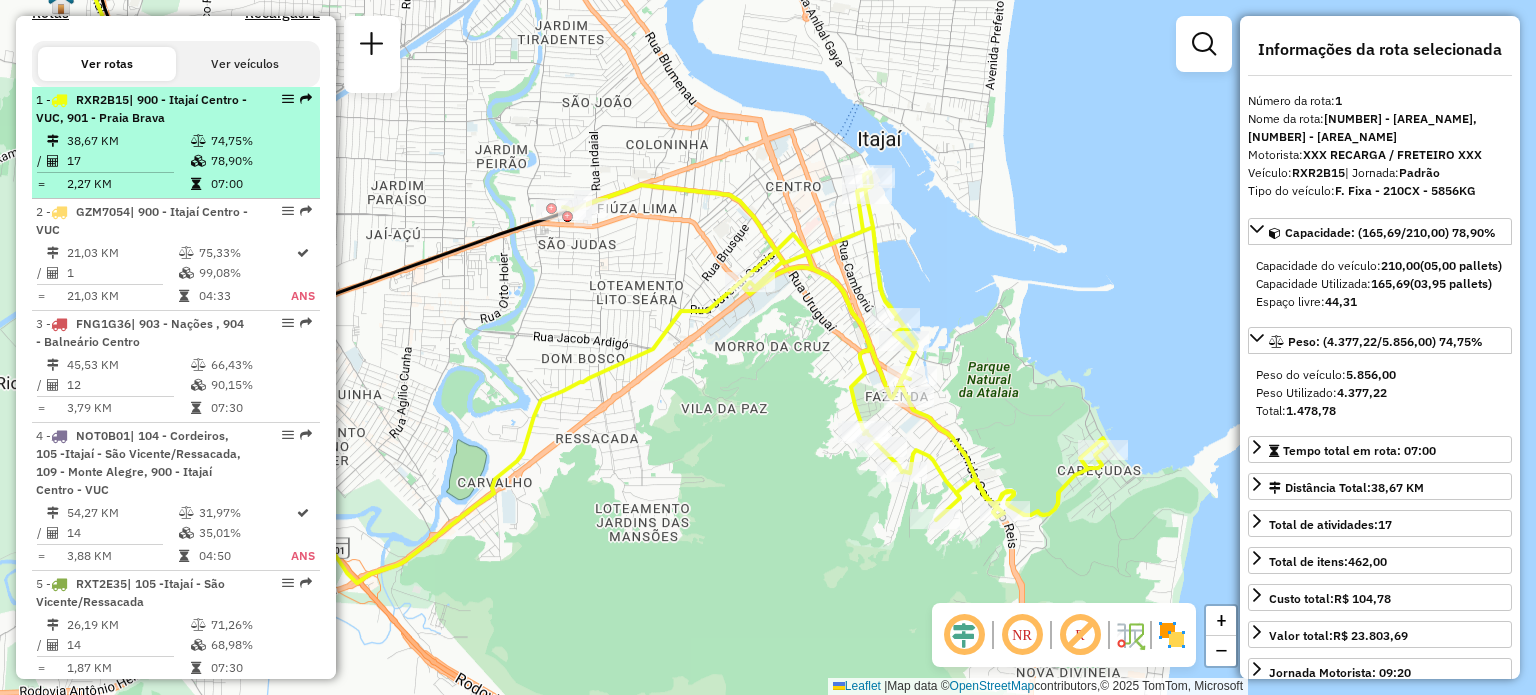 scroll, scrollTop: 695, scrollLeft: 0, axis: vertical 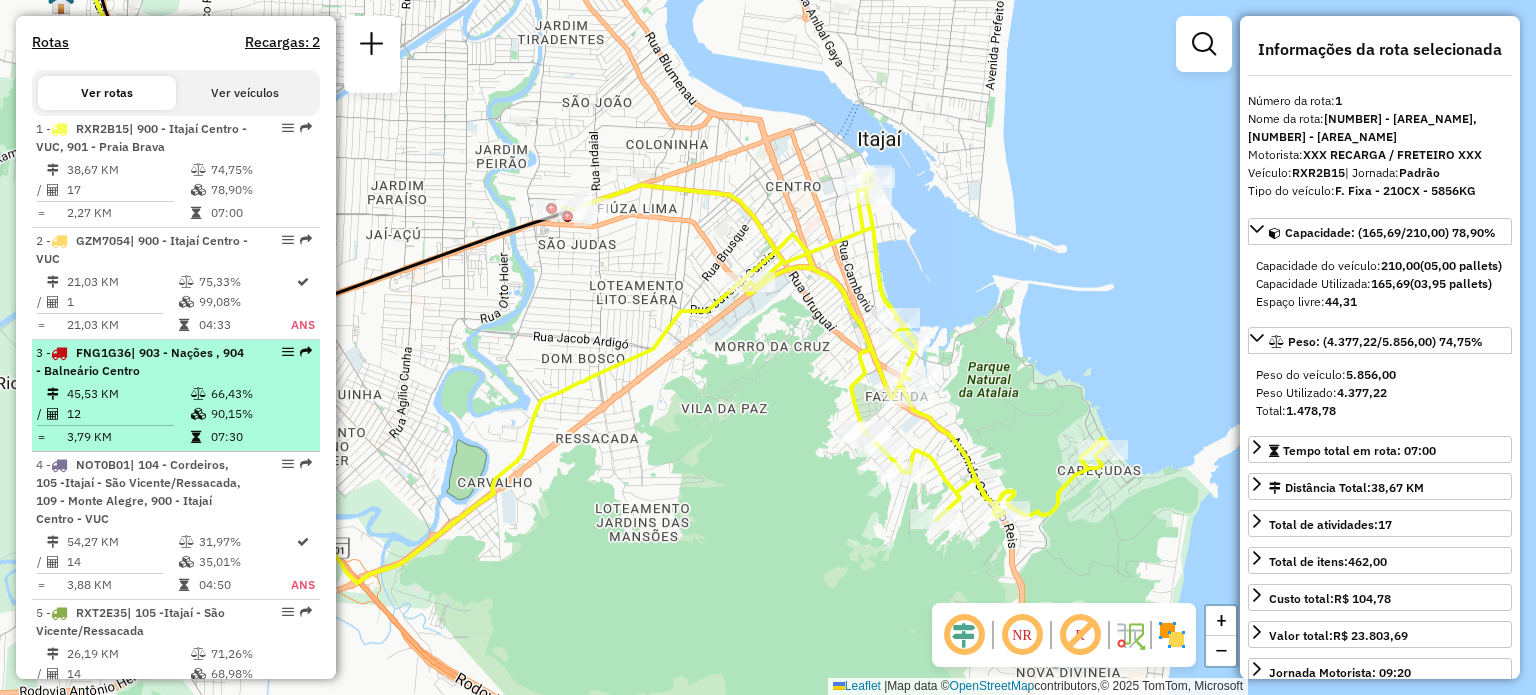 click on "FNG1G36" at bounding box center (103, 352) 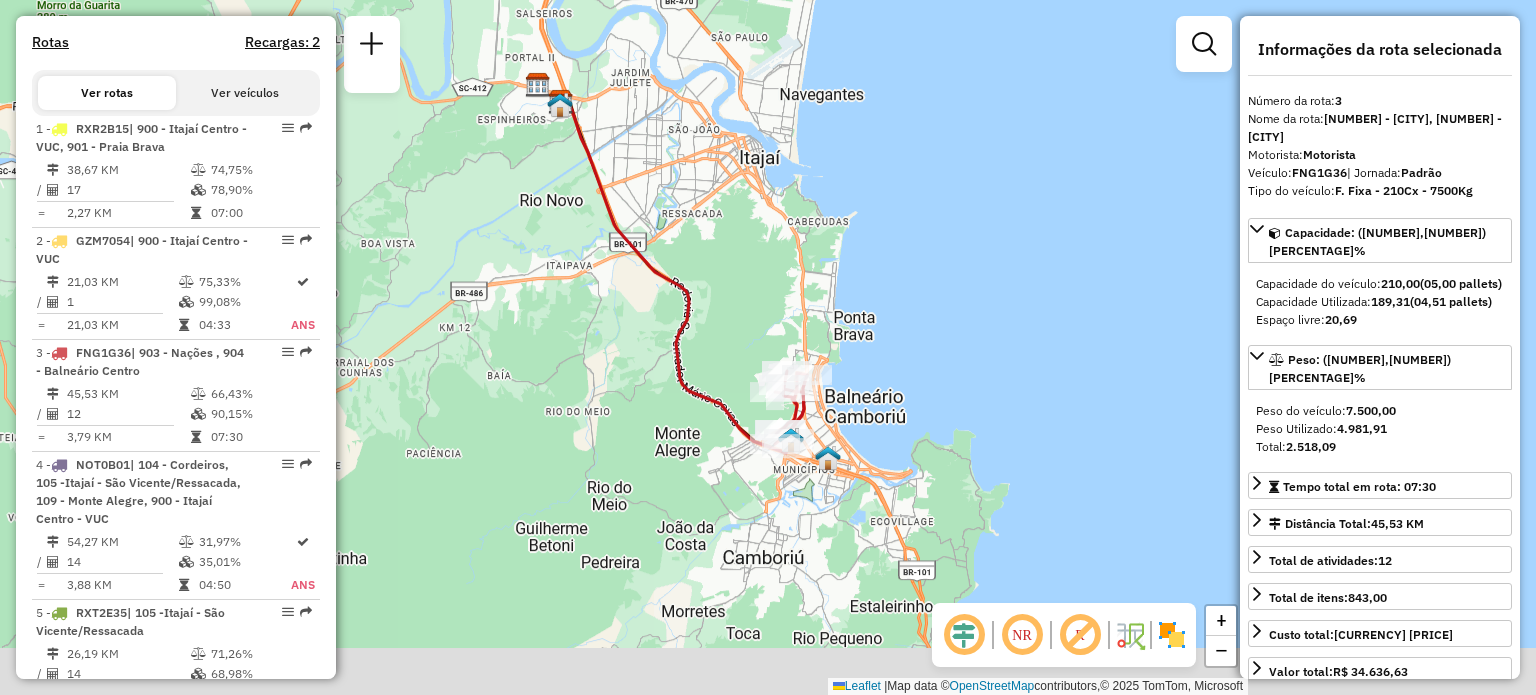 drag, startPoint x: 725, startPoint y: 371, endPoint x: 692, endPoint y: 338, distance: 46.66905 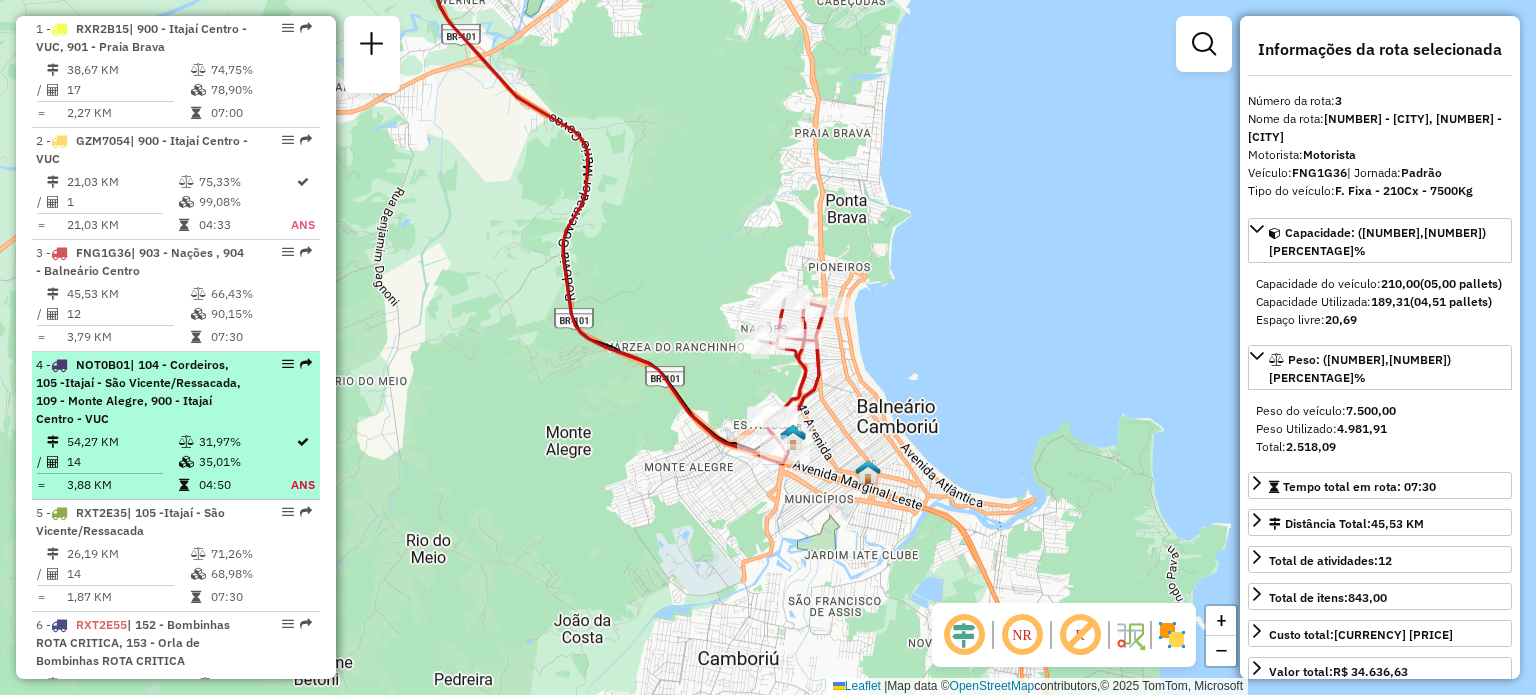 scroll, scrollTop: 895, scrollLeft: 0, axis: vertical 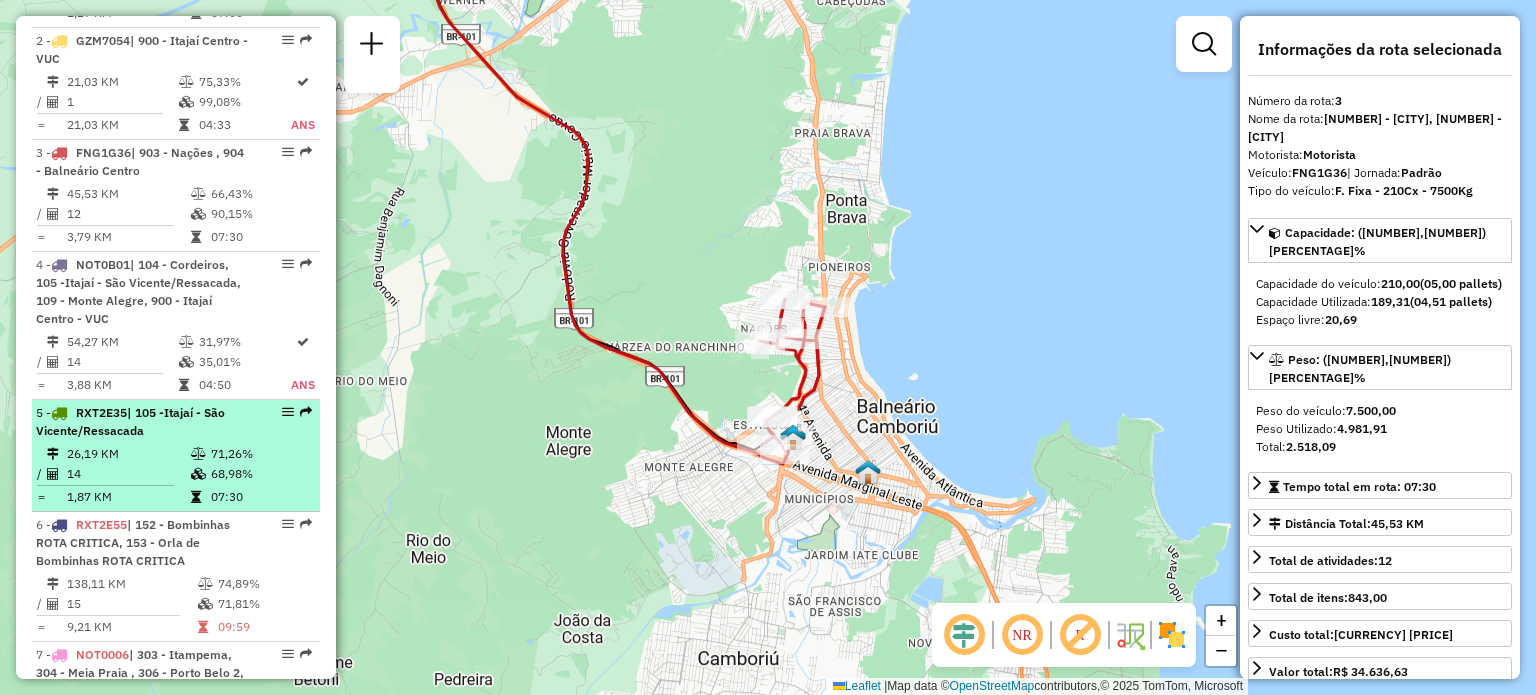 click on "| 105 -Itajaí - São Vicente/Ressacada" at bounding box center (130, 421) 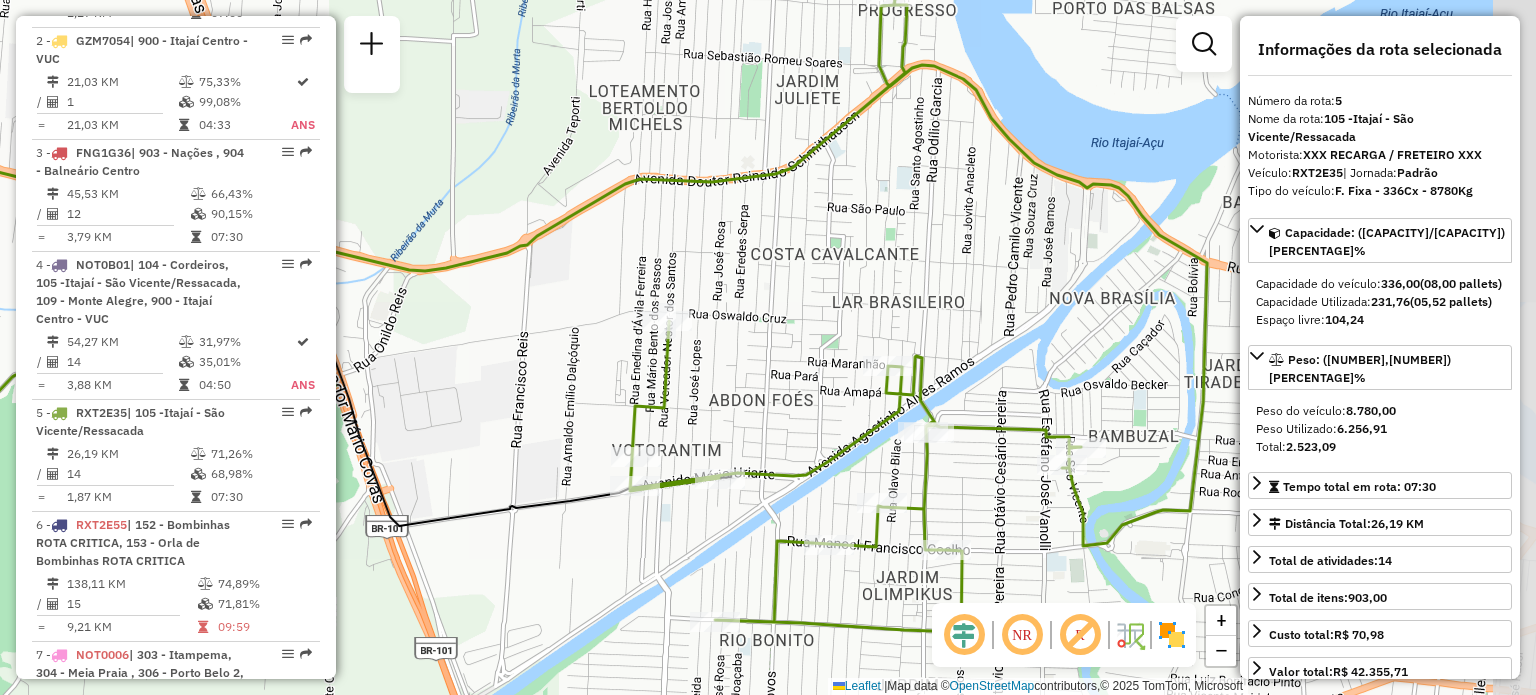 drag, startPoint x: 846, startPoint y: 418, endPoint x: 640, endPoint y: 385, distance: 208.62646 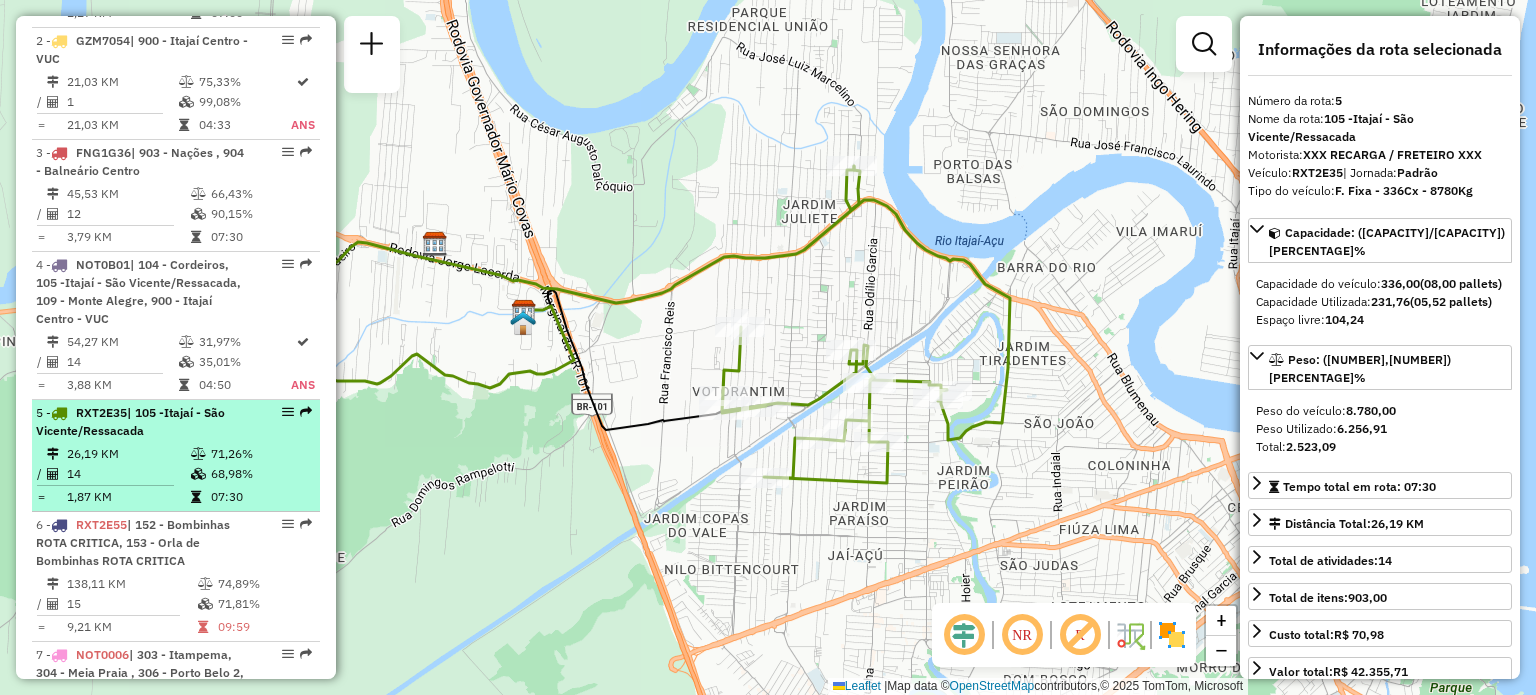 scroll, scrollTop: 995, scrollLeft: 0, axis: vertical 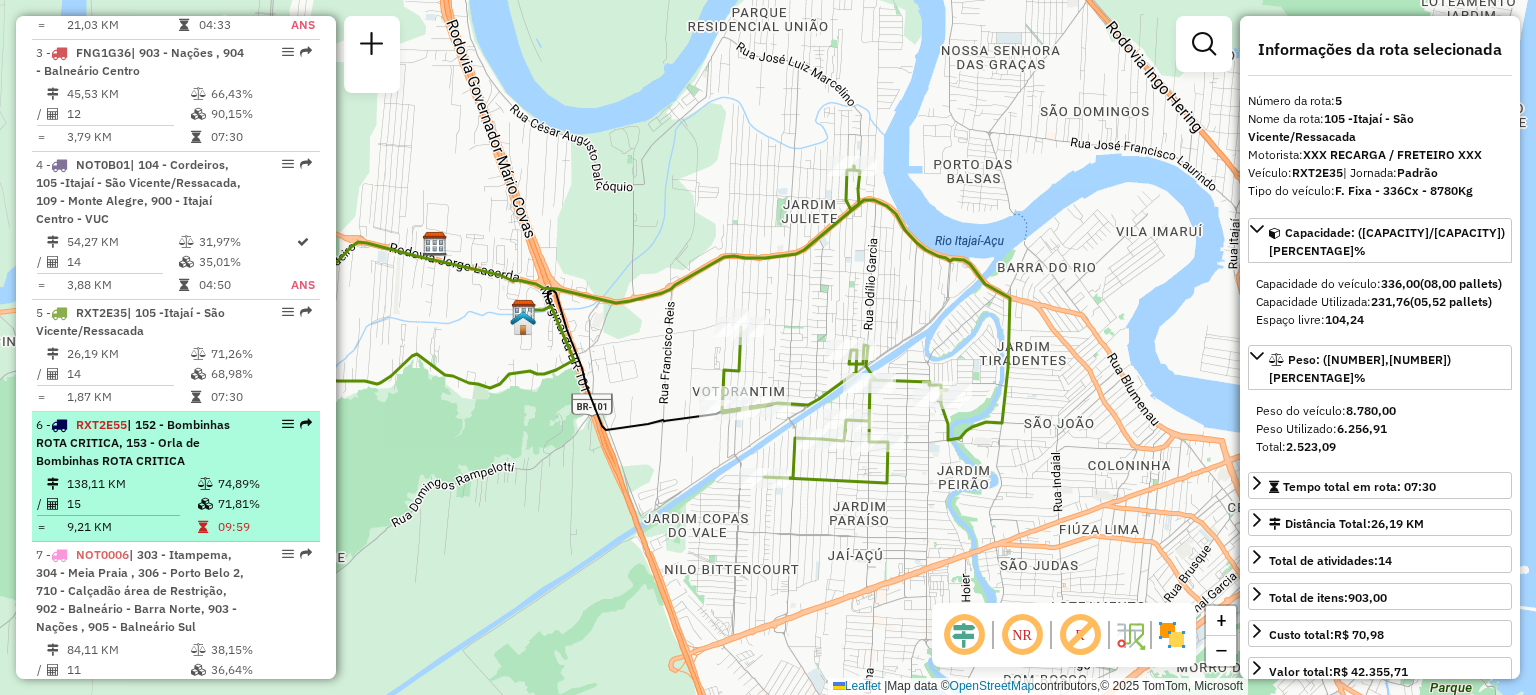 click on "| 152 - Bombinhas ROTA CRITICA, 153 - Orla de Bombinhas ROTA CRITICA" at bounding box center [133, 442] 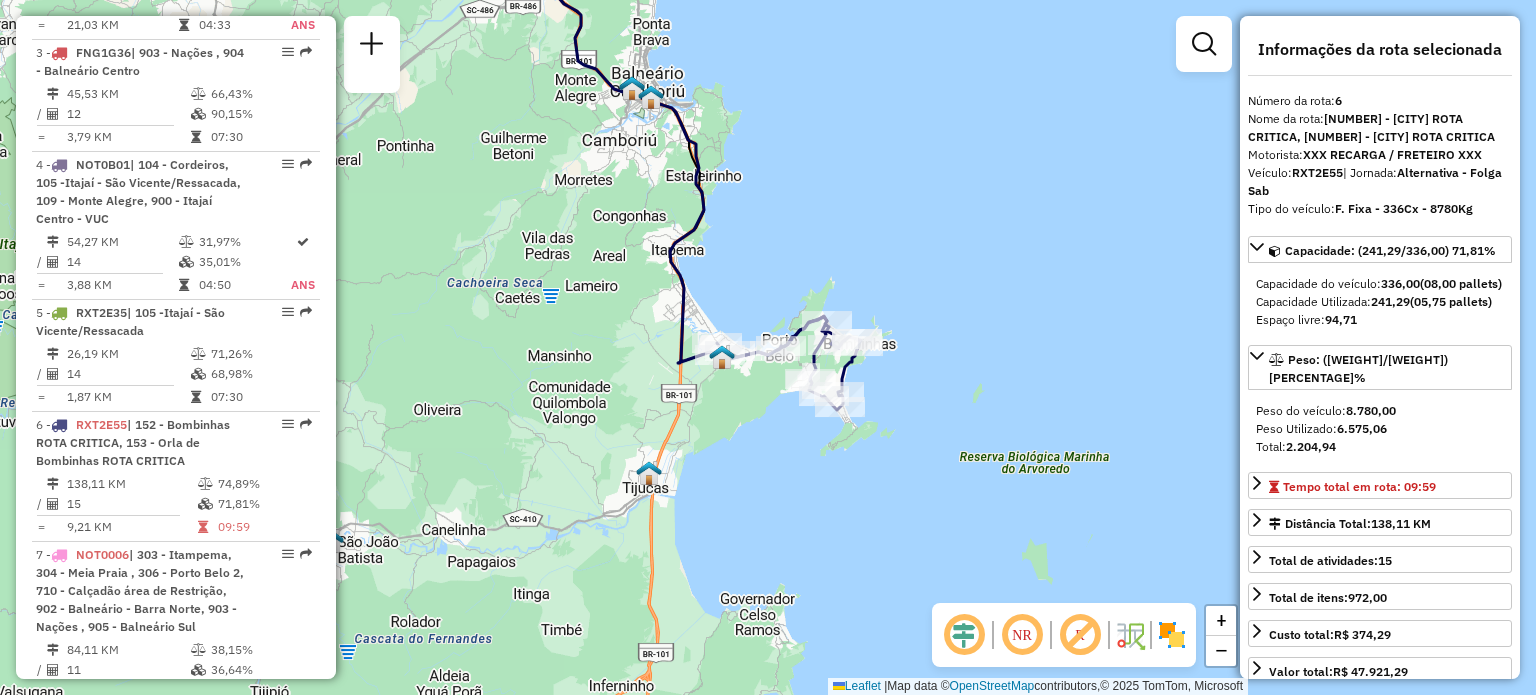 drag, startPoint x: 642, startPoint y: 362, endPoint x: 547, endPoint y: 159, distance: 224.12943 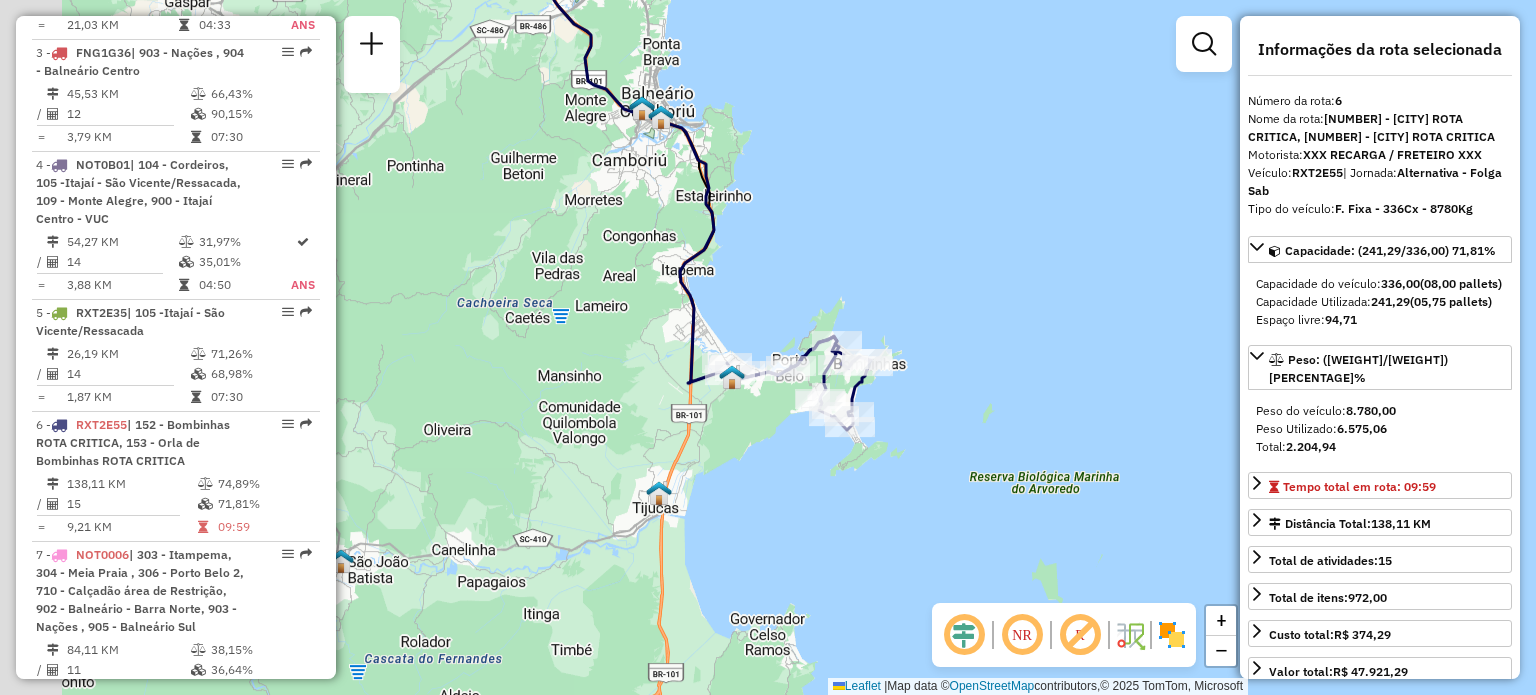 drag, startPoint x: 797, startPoint y: 296, endPoint x: 840, endPoint y: 325, distance: 51.86521 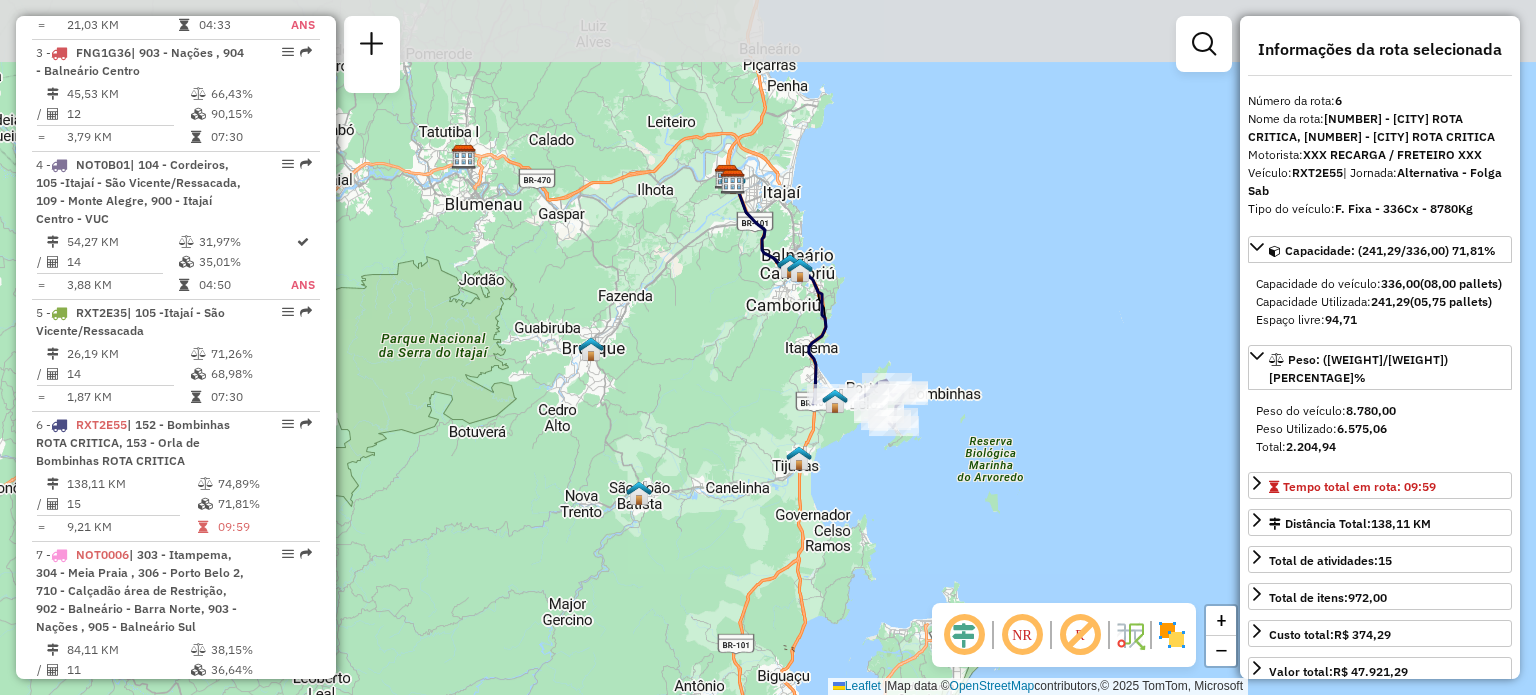 drag, startPoint x: 829, startPoint y: 139, endPoint x: 857, endPoint y: 228, distance: 93.30059 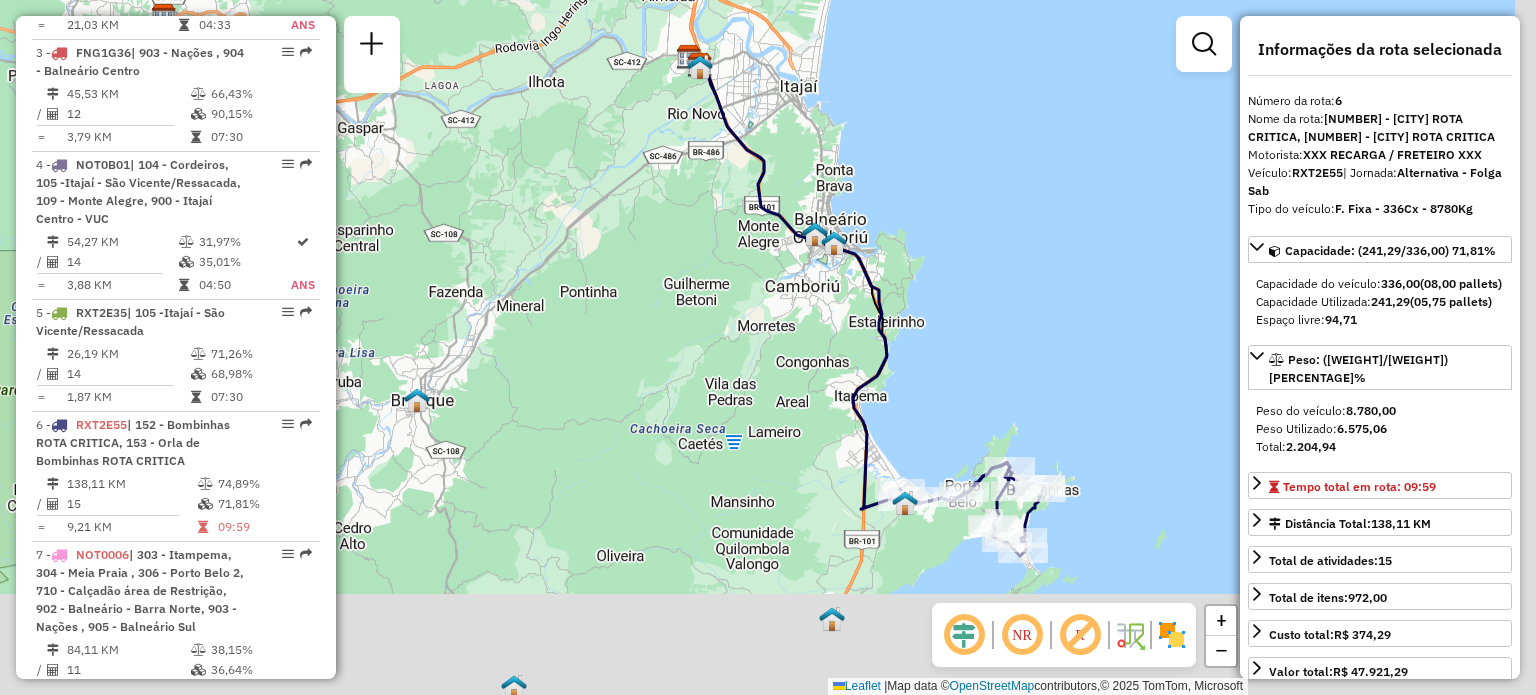 drag, startPoint x: 705, startPoint y: 232, endPoint x: 670, endPoint y: 168, distance: 72.94518 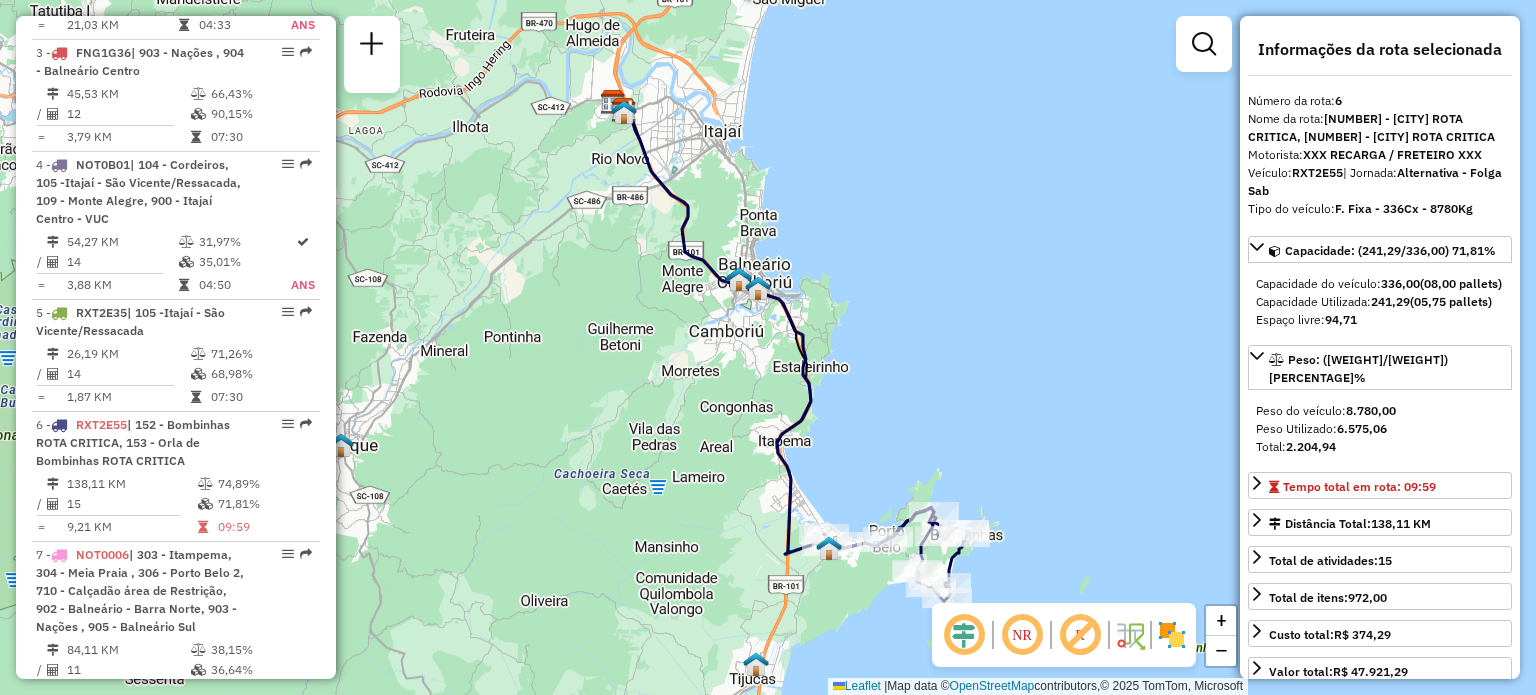 drag, startPoint x: 641, startPoint y: 289, endPoint x: 632, endPoint y: 340, distance: 51.78803 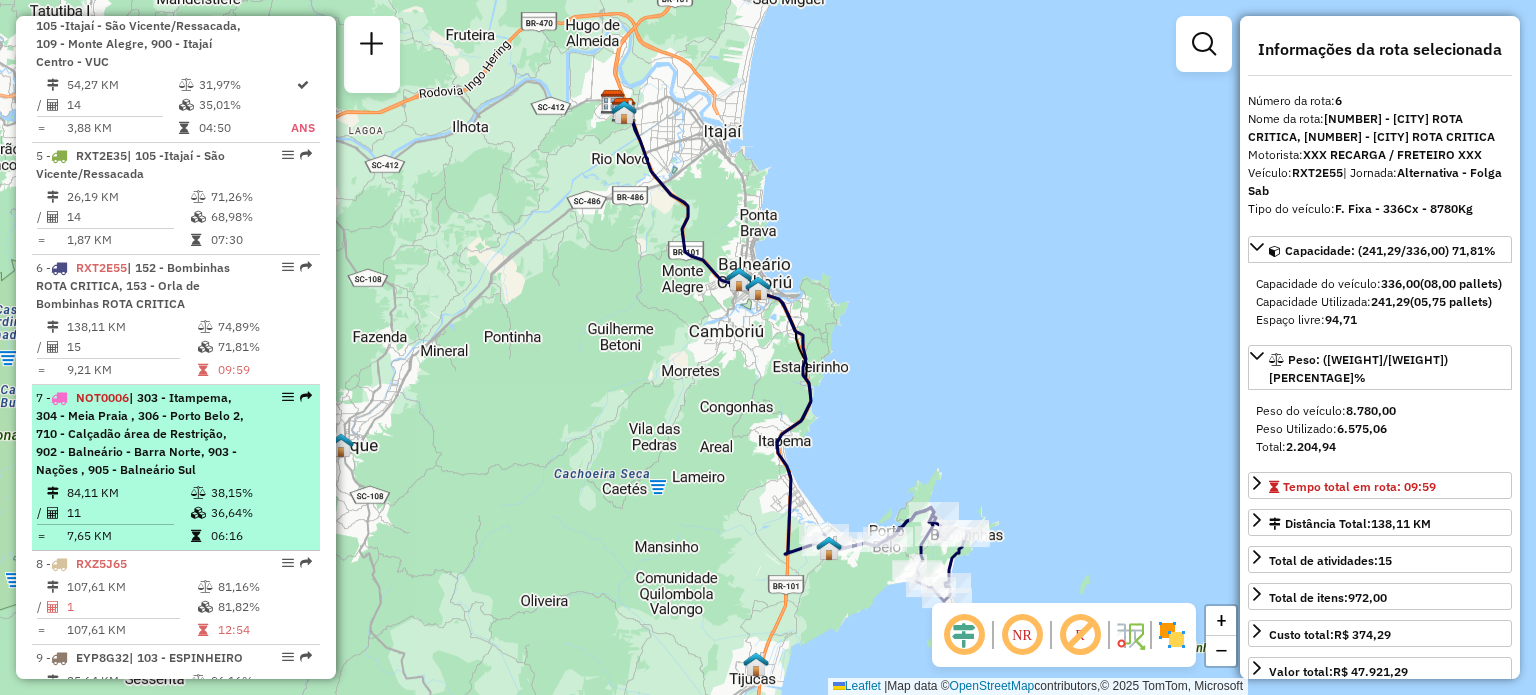 scroll, scrollTop: 1195, scrollLeft: 0, axis: vertical 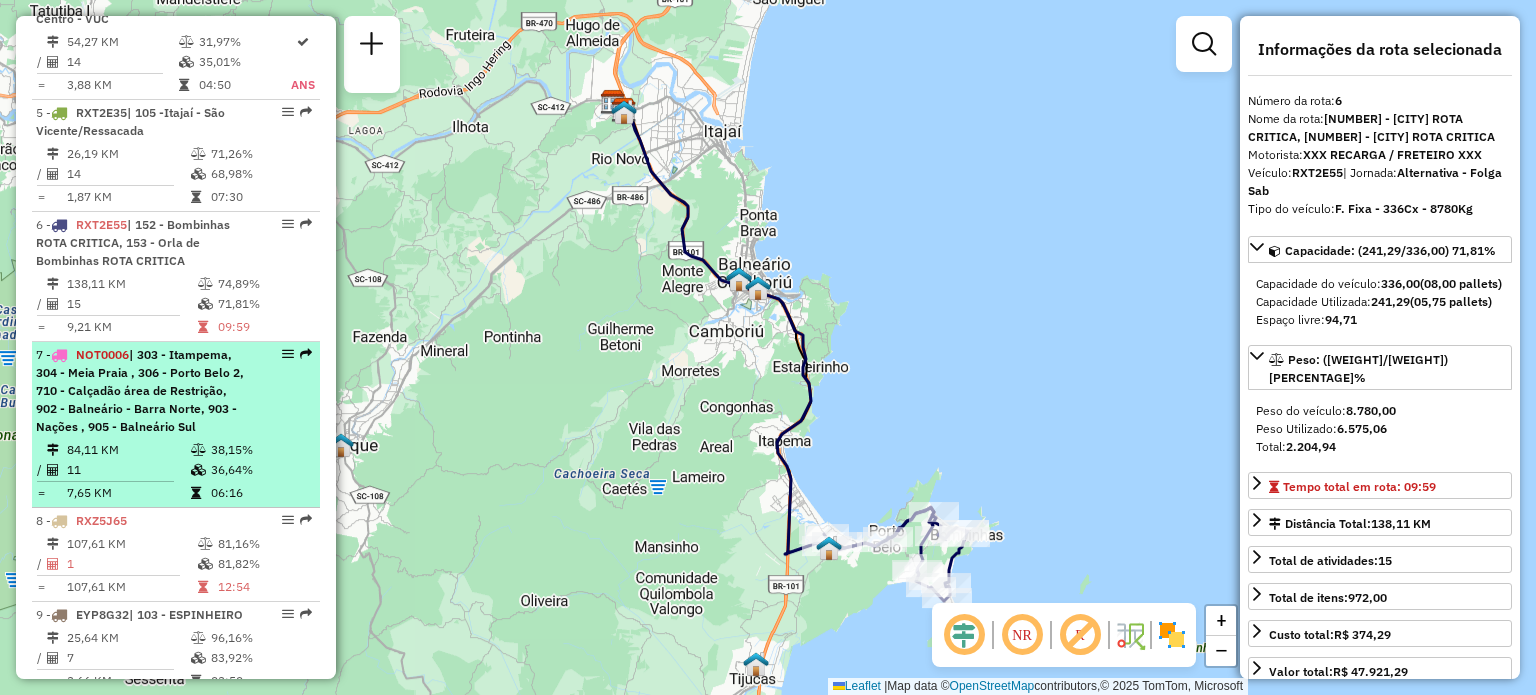 click on "7 -       [ID] | 303 - Itampema, 304 - Meia Praia , 306 - Porto Belo 2, 710 - Calçadão área de Restrição, 902 - Balneário - Barra Norte, 903 - Nações , 905 - Balneário Sul" at bounding box center [142, 391] 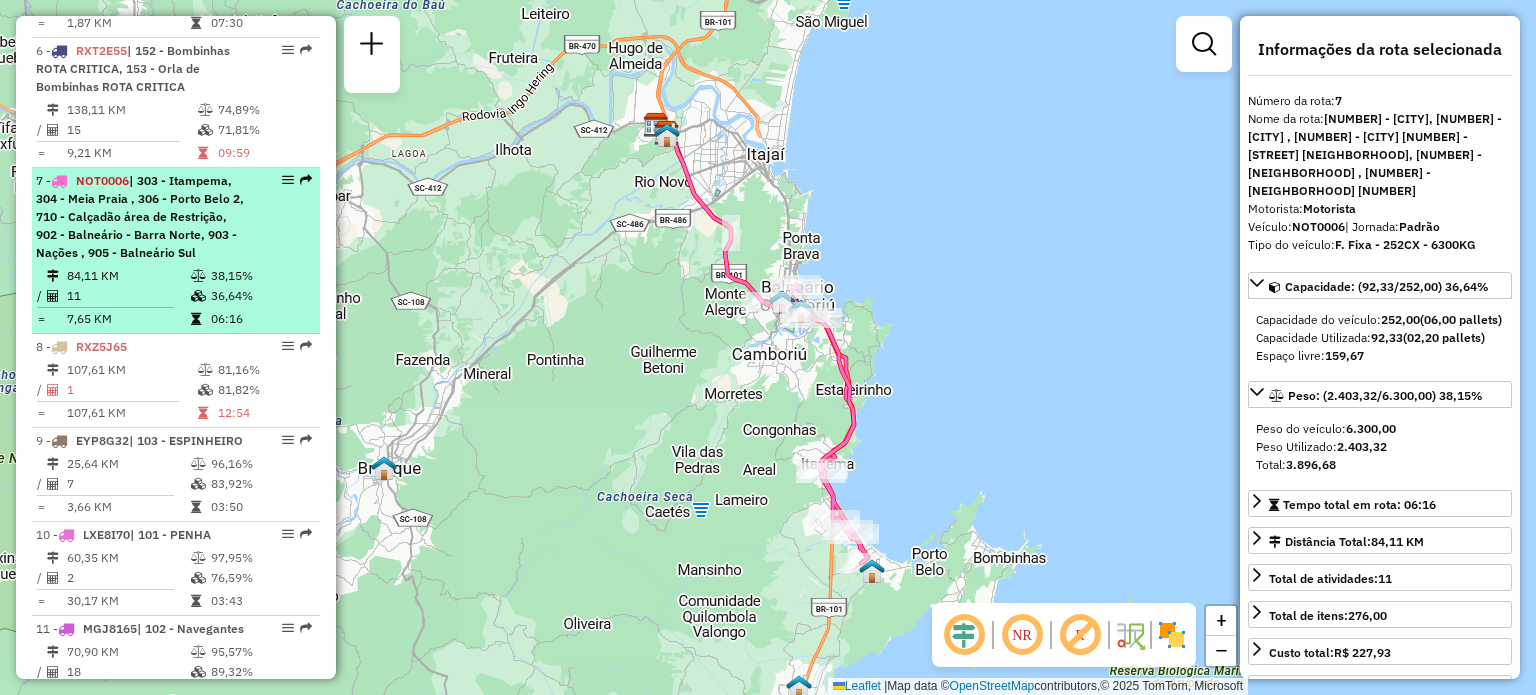 scroll, scrollTop: 1395, scrollLeft: 0, axis: vertical 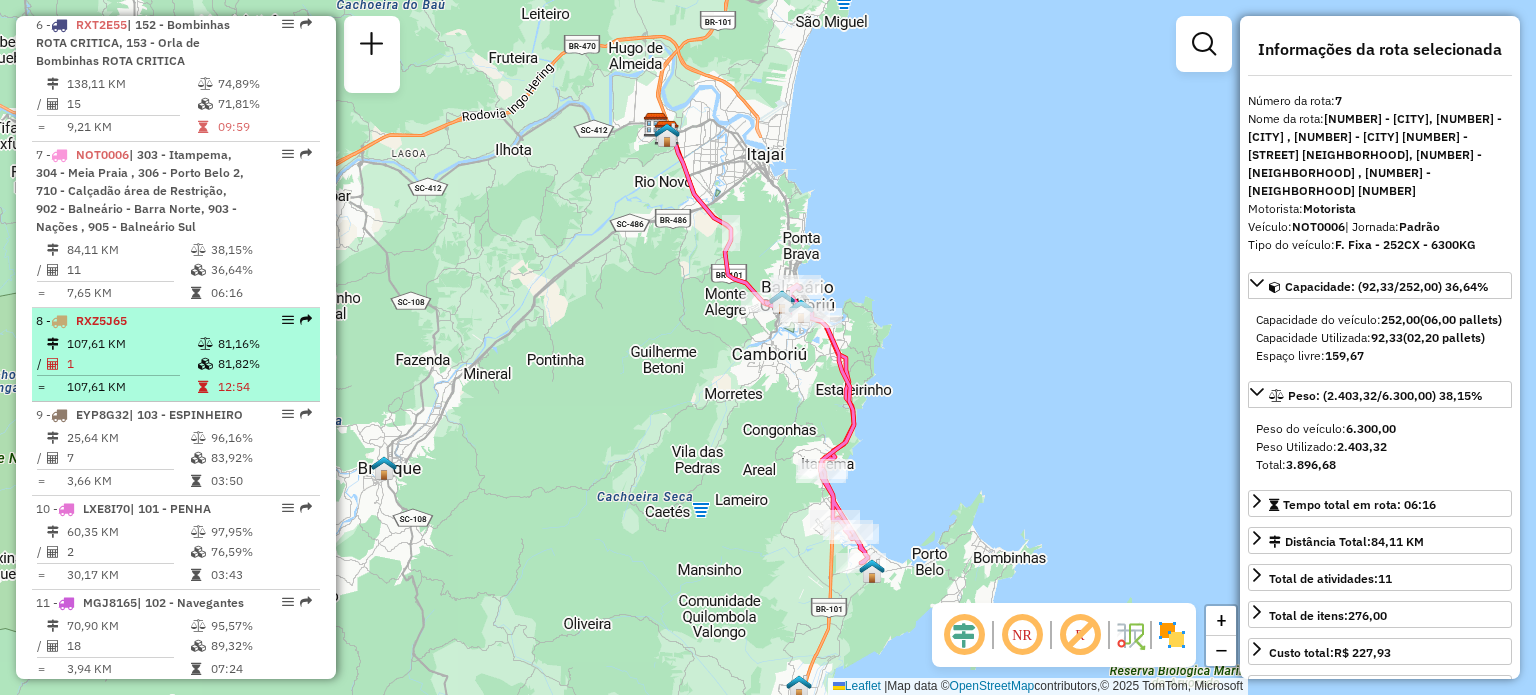 click on "8 -       [ID]" at bounding box center (142, 321) 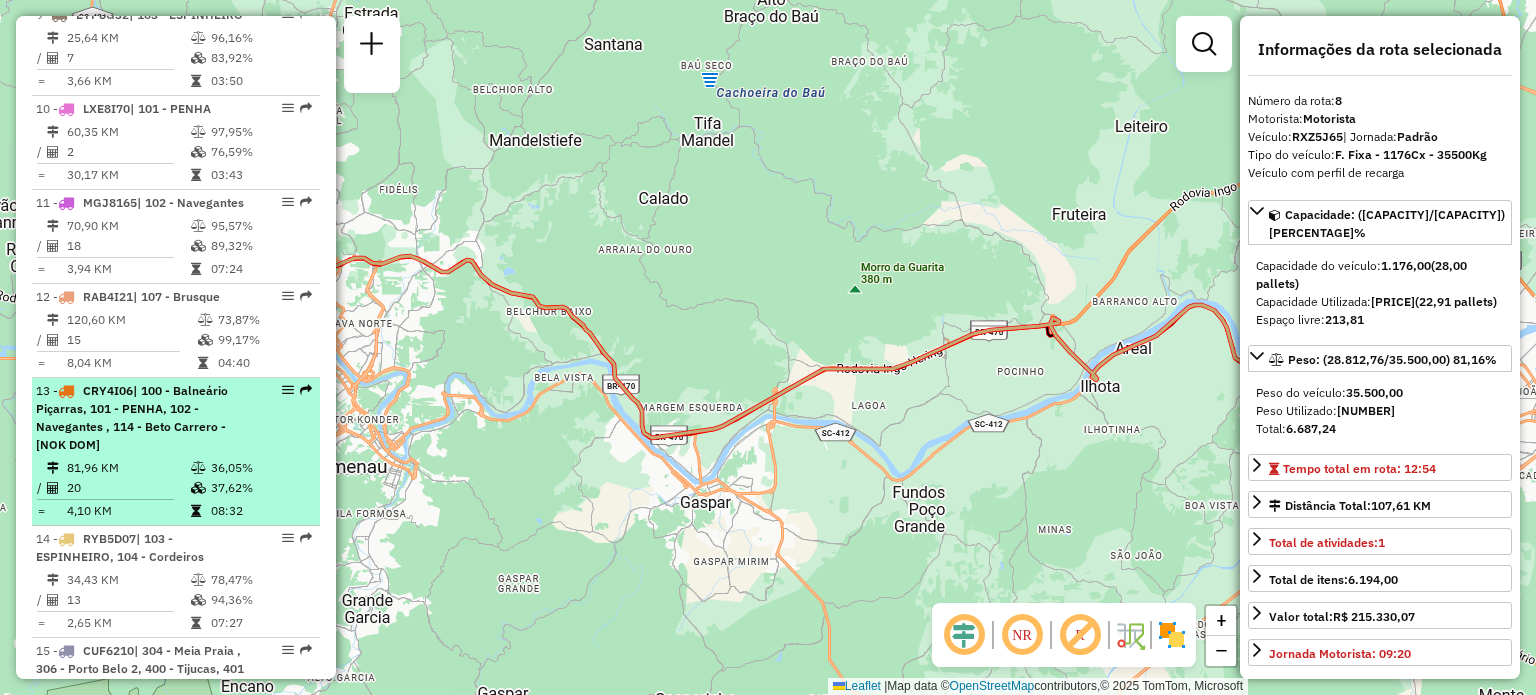 scroll, scrollTop: 1895, scrollLeft: 0, axis: vertical 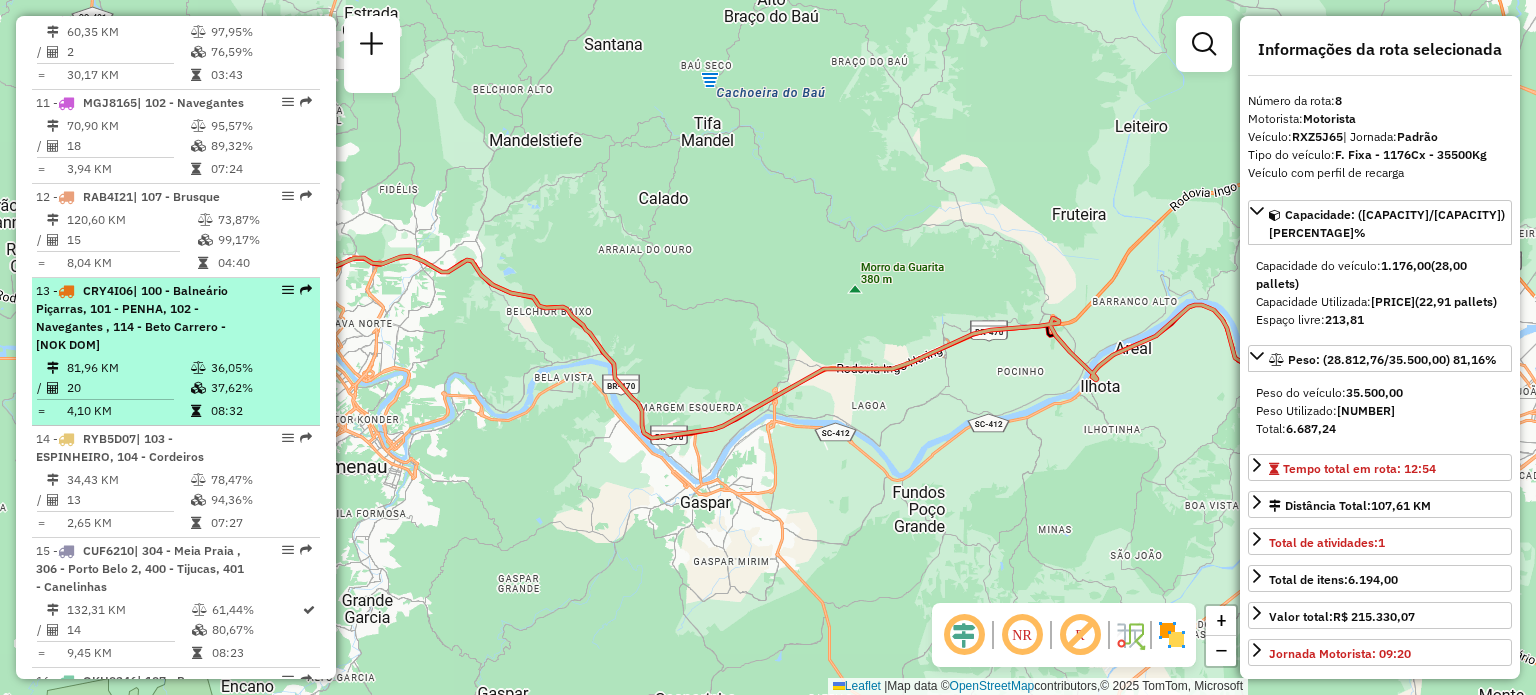 click on "| 100 - Balneário Piçarras, 101 - PENHA, 102 - Navegantes , 114 - Beto Carrero  - [NOK DOM]" at bounding box center (132, 317) 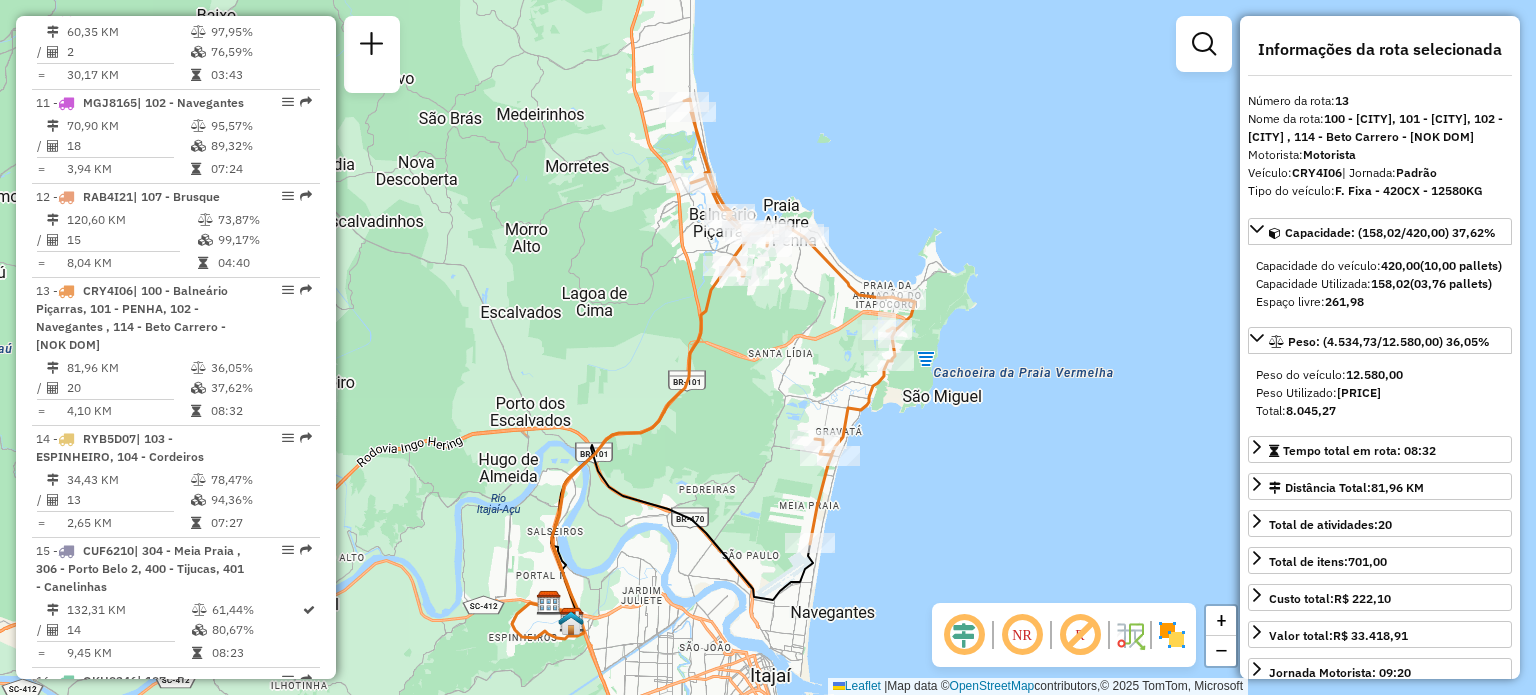 drag, startPoint x: 603, startPoint y: 298, endPoint x: 548, endPoint y: 320, distance: 59.236813 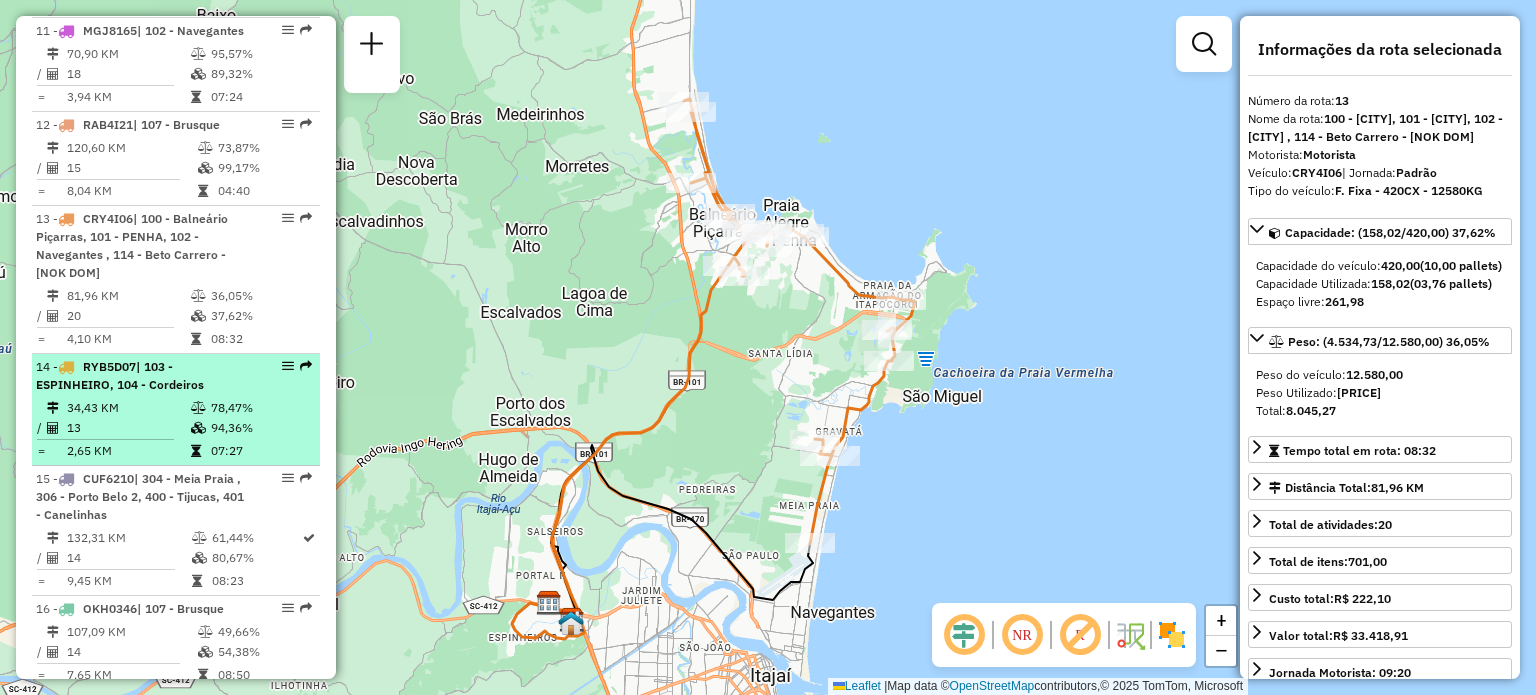 scroll, scrollTop: 1995, scrollLeft: 0, axis: vertical 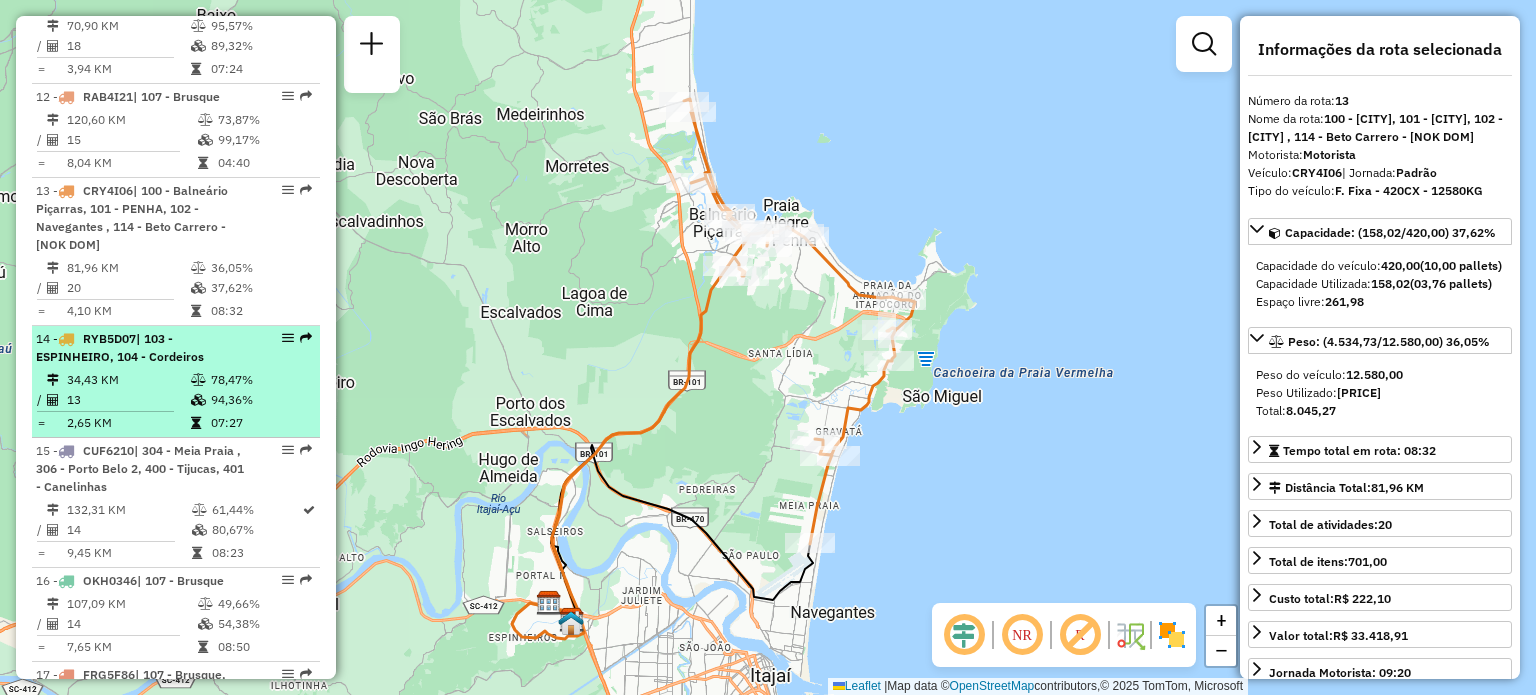 click on "| 103 - ESPINHEIRO, 104 - Cordeiros" at bounding box center [120, 347] 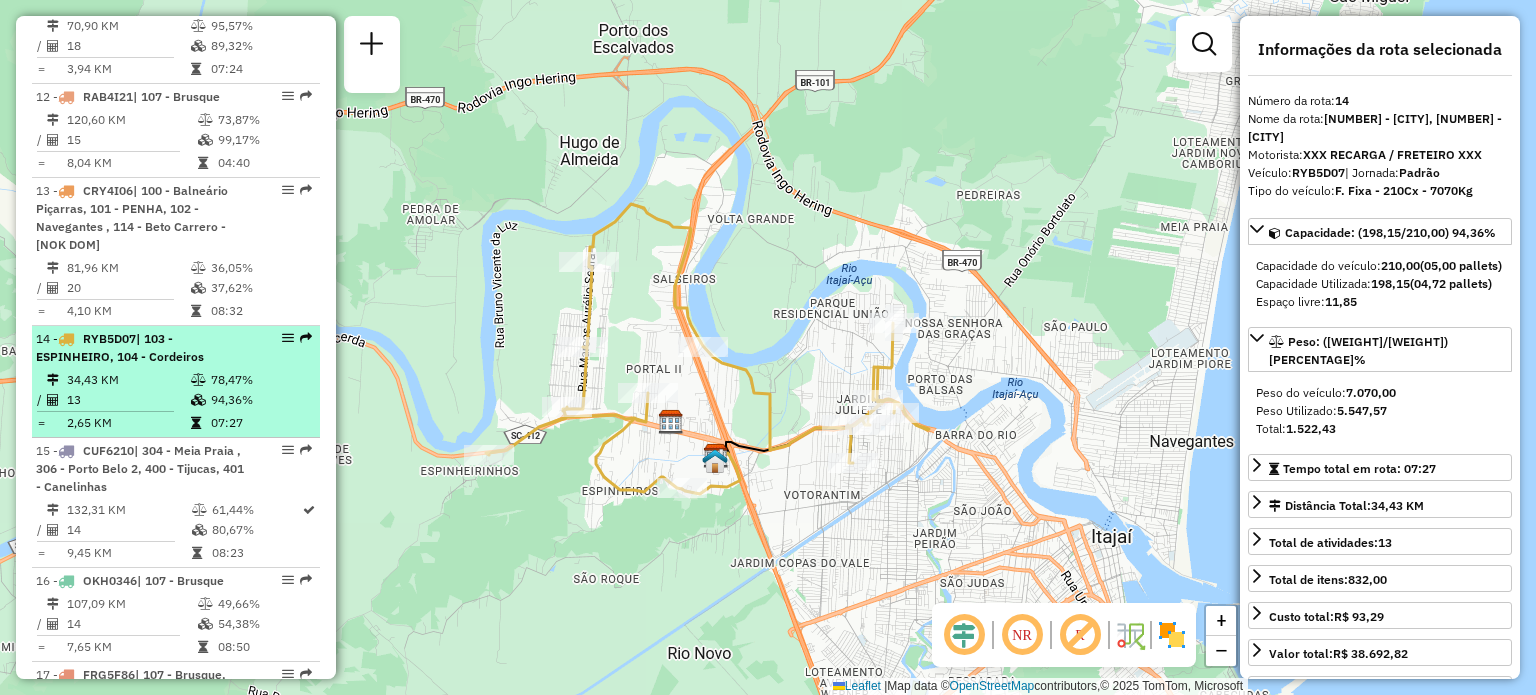 click on "| 103 - ESPINHEIRO, 104 - Cordeiros" at bounding box center [120, 347] 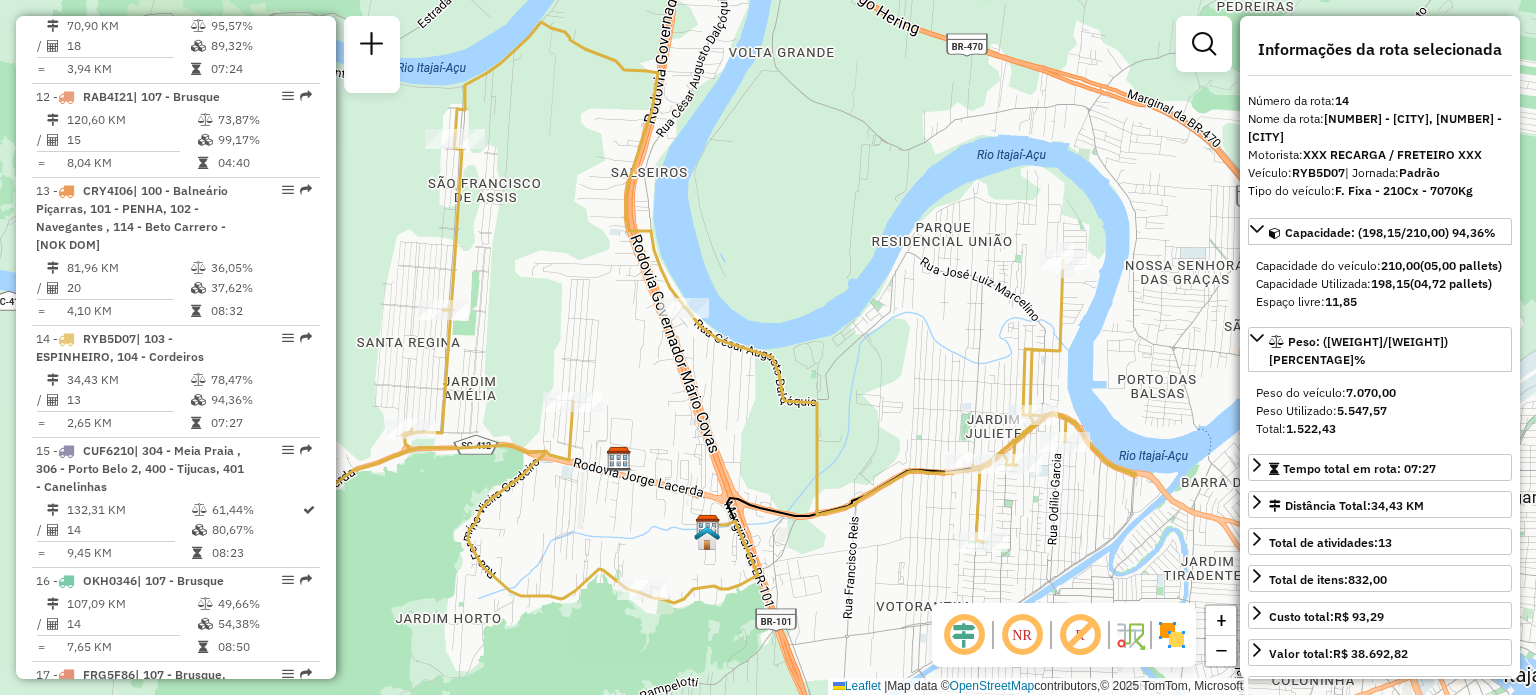 drag, startPoint x: 780, startPoint y: 314, endPoint x: 704, endPoint y: 279, distance: 83.67198 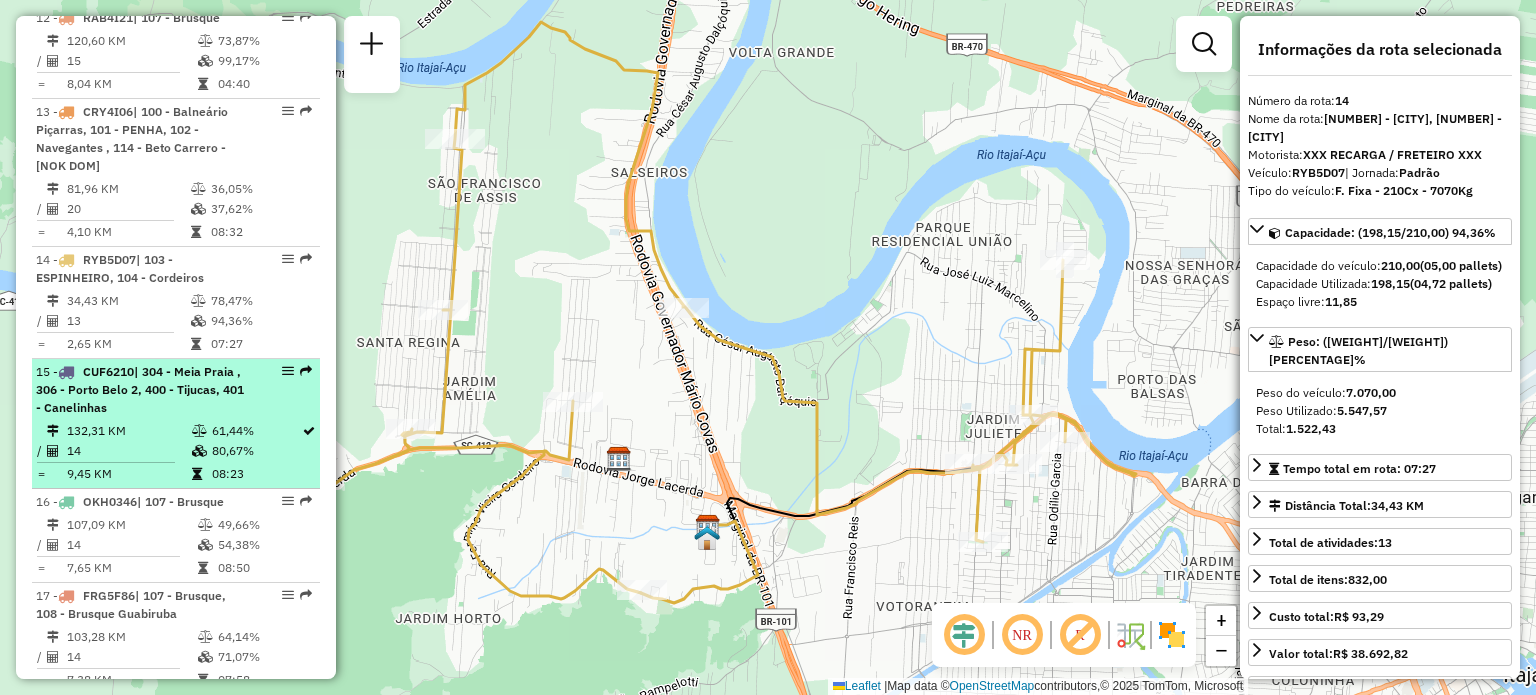 scroll, scrollTop: 2095, scrollLeft: 0, axis: vertical 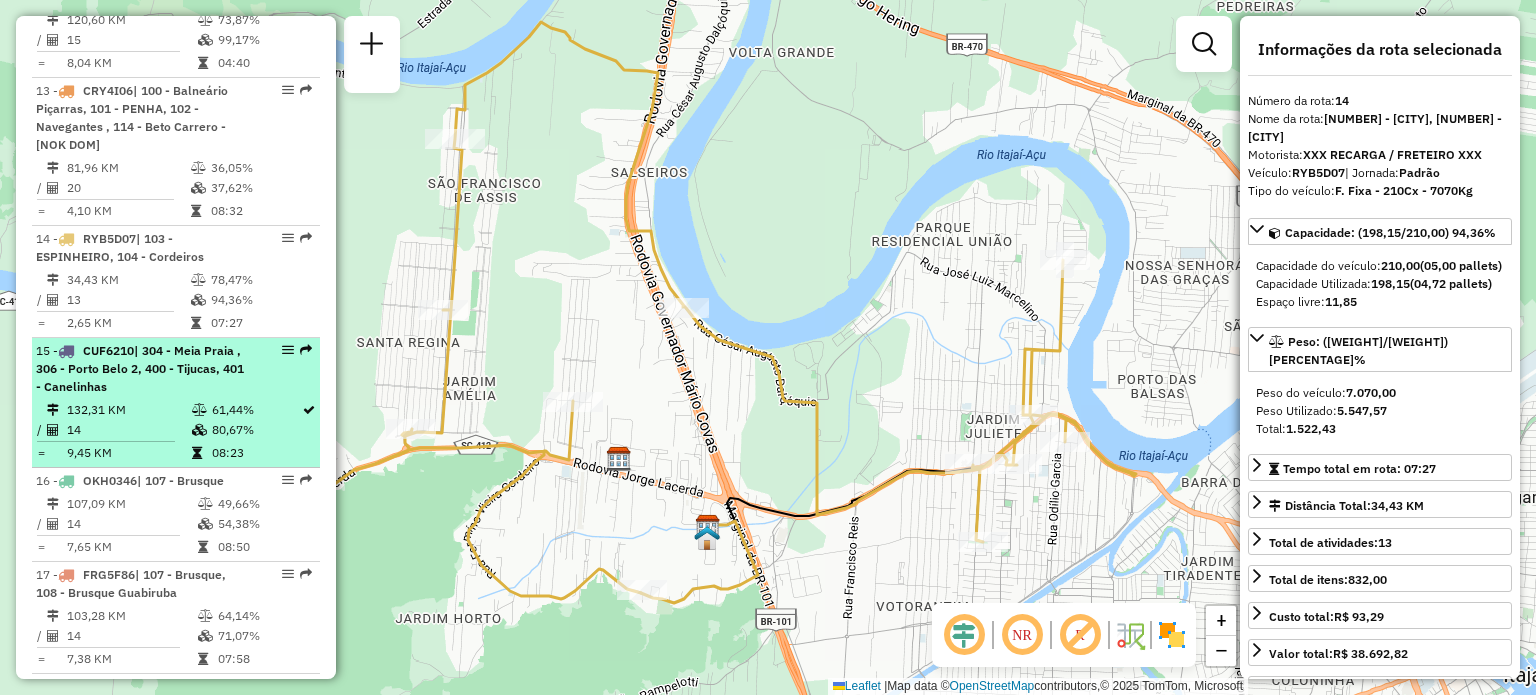 click on "| 304 - Meia Praia , 306 - Porto Belo 2, 400 - Tijucas, 401 - Canelinhas" at bounding box center (140, 368) 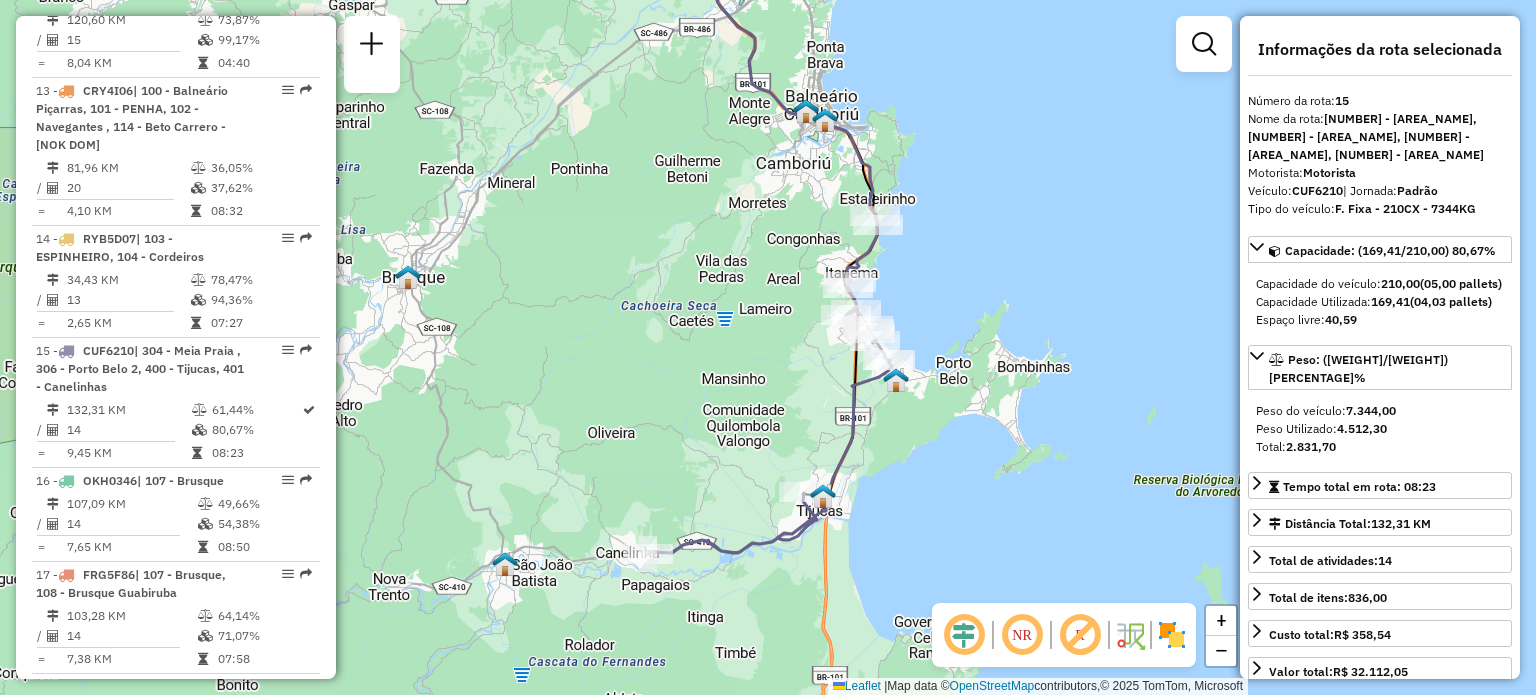 drag, startPoint x: 720, startPoint y: 477, endPoint x: 715, endPoint y: 405, distance: 72.1734 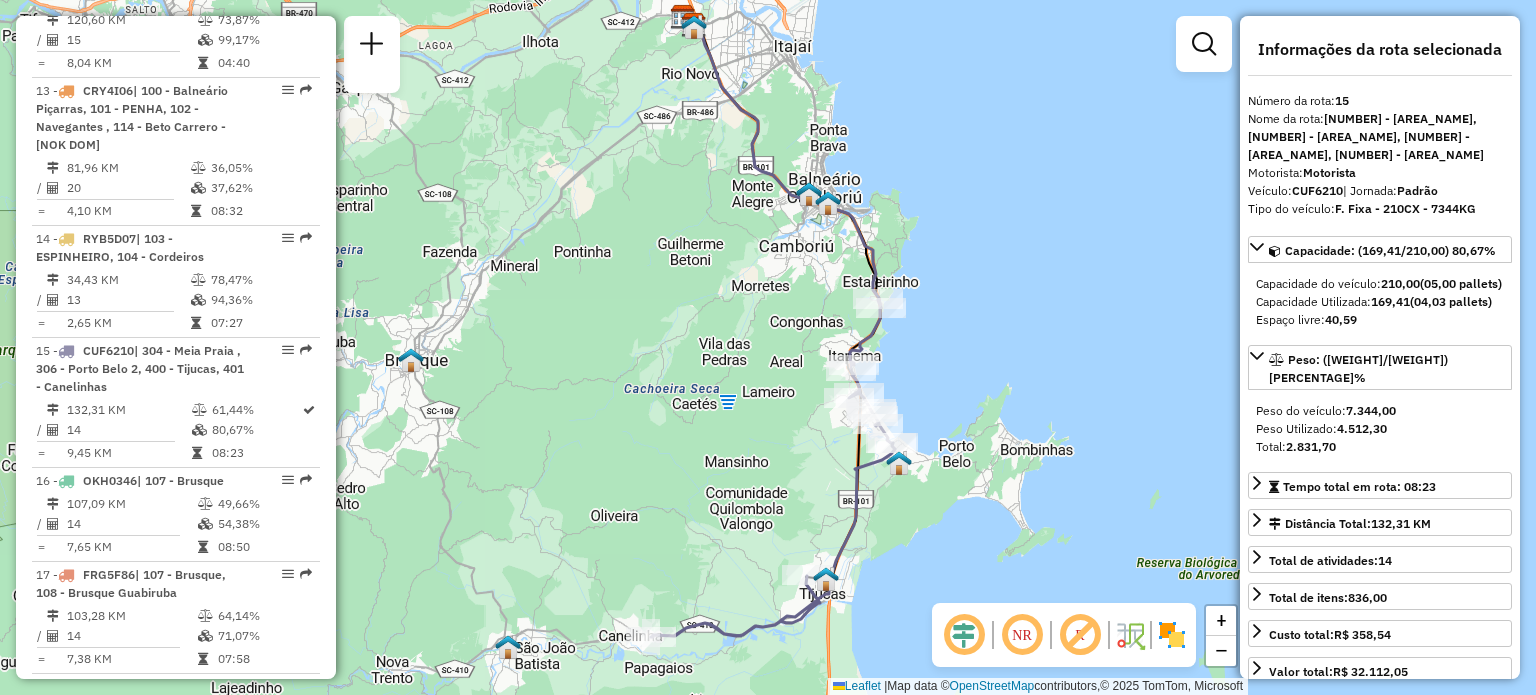 drag, startPoint x: 676, startPoint y: 291, endPoint x: 680, endPoint y: 371, distance: 80.09994 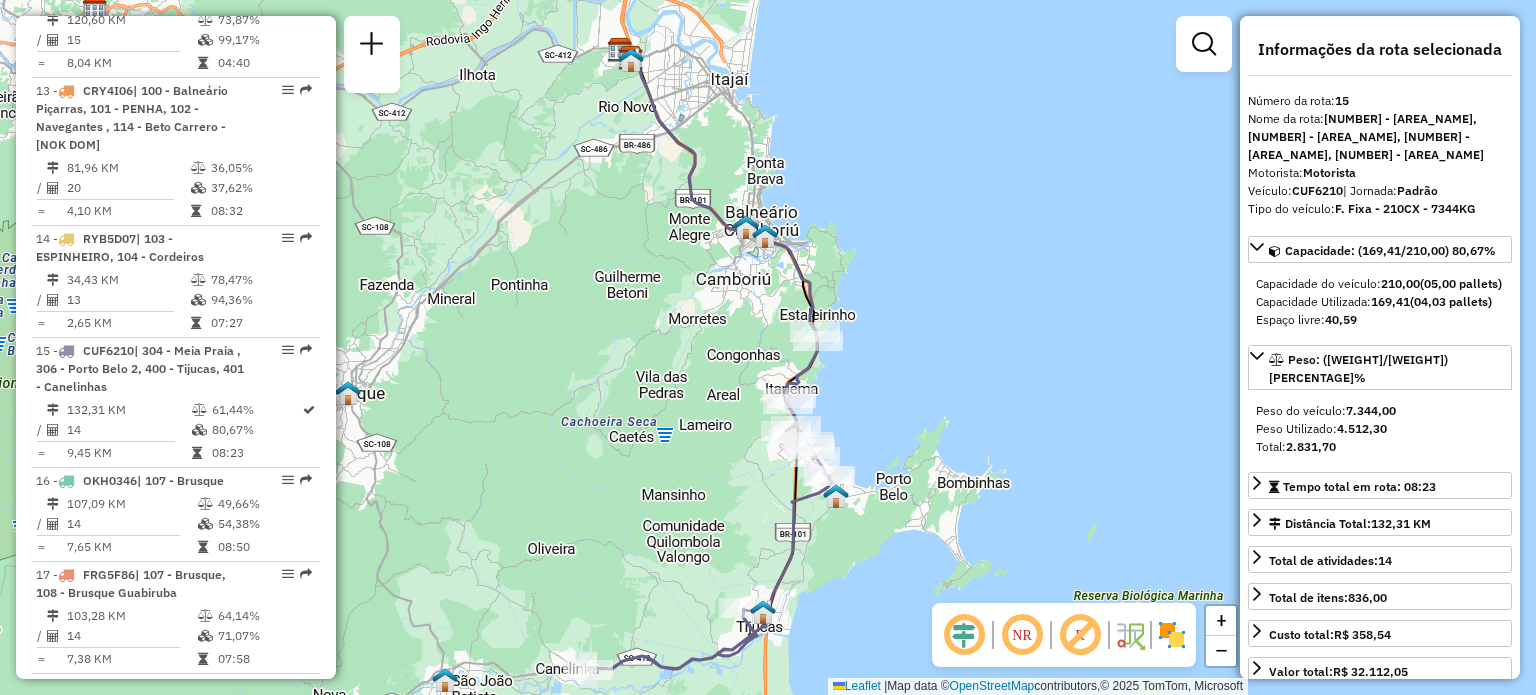 drag, startPoint x: 722, startPoint y: 403, endPoint x: 656, endPoint y: 439, distance: 75.17979 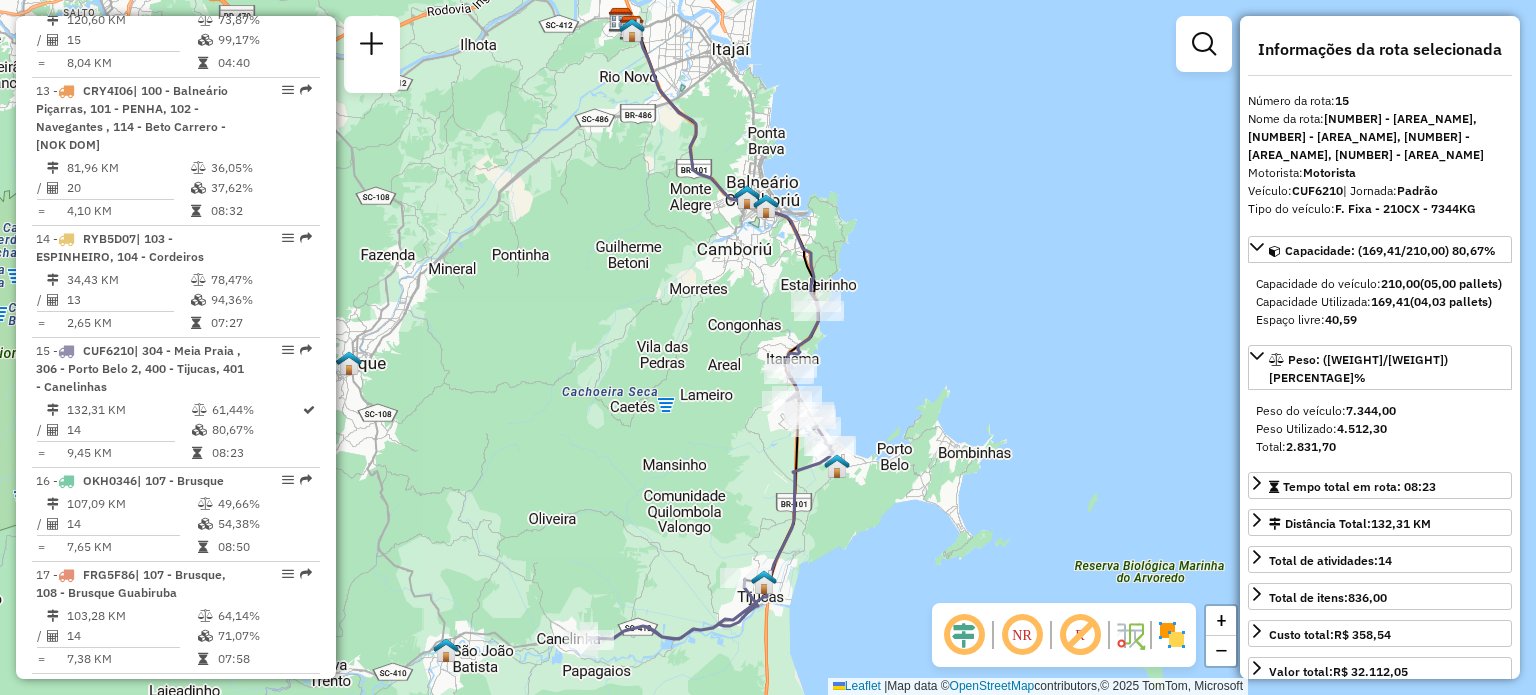 drag, startPoint x: 657, startPoint y: 403, endPoint x: 661, endPoint y: 372, distance: 31.257 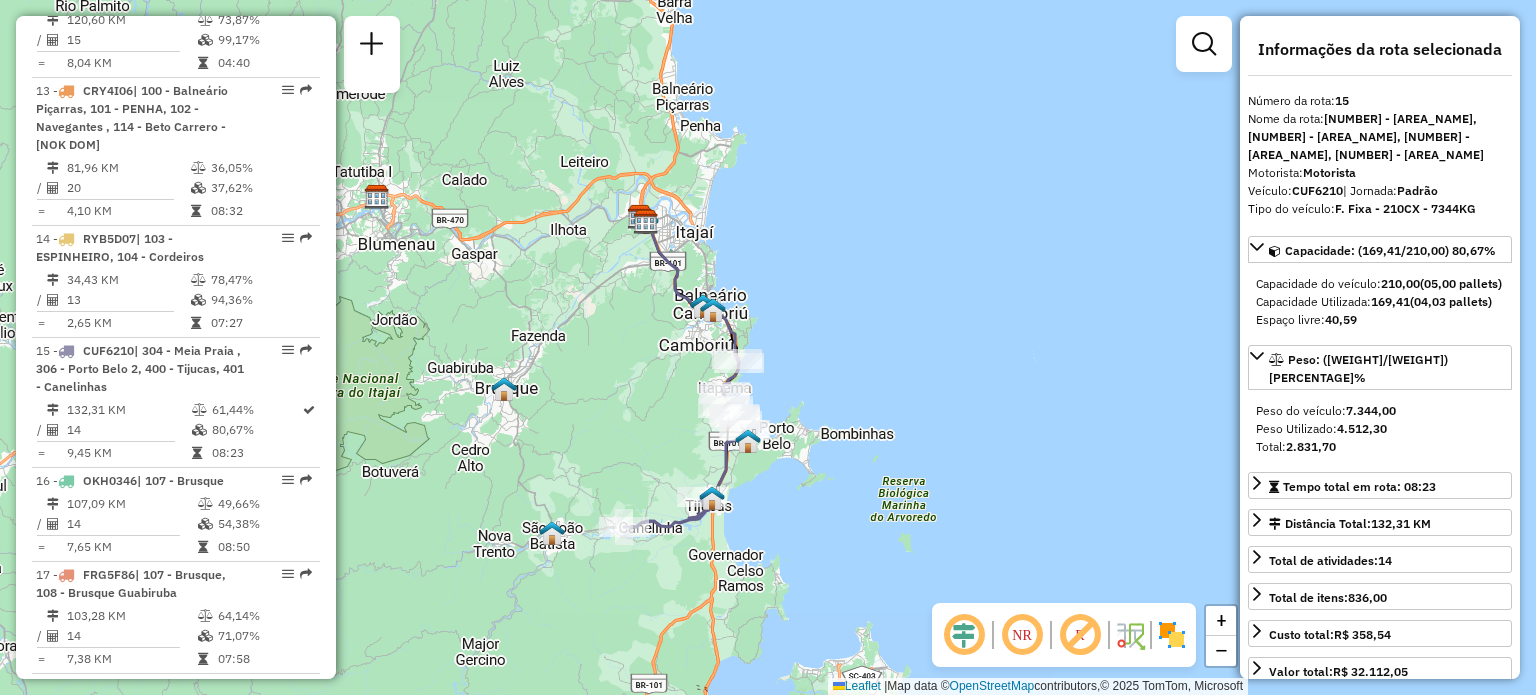drag, startPoint x: 676, startPoint y: 332, endPoint x: 676, endPoint y: 360, distance: 28 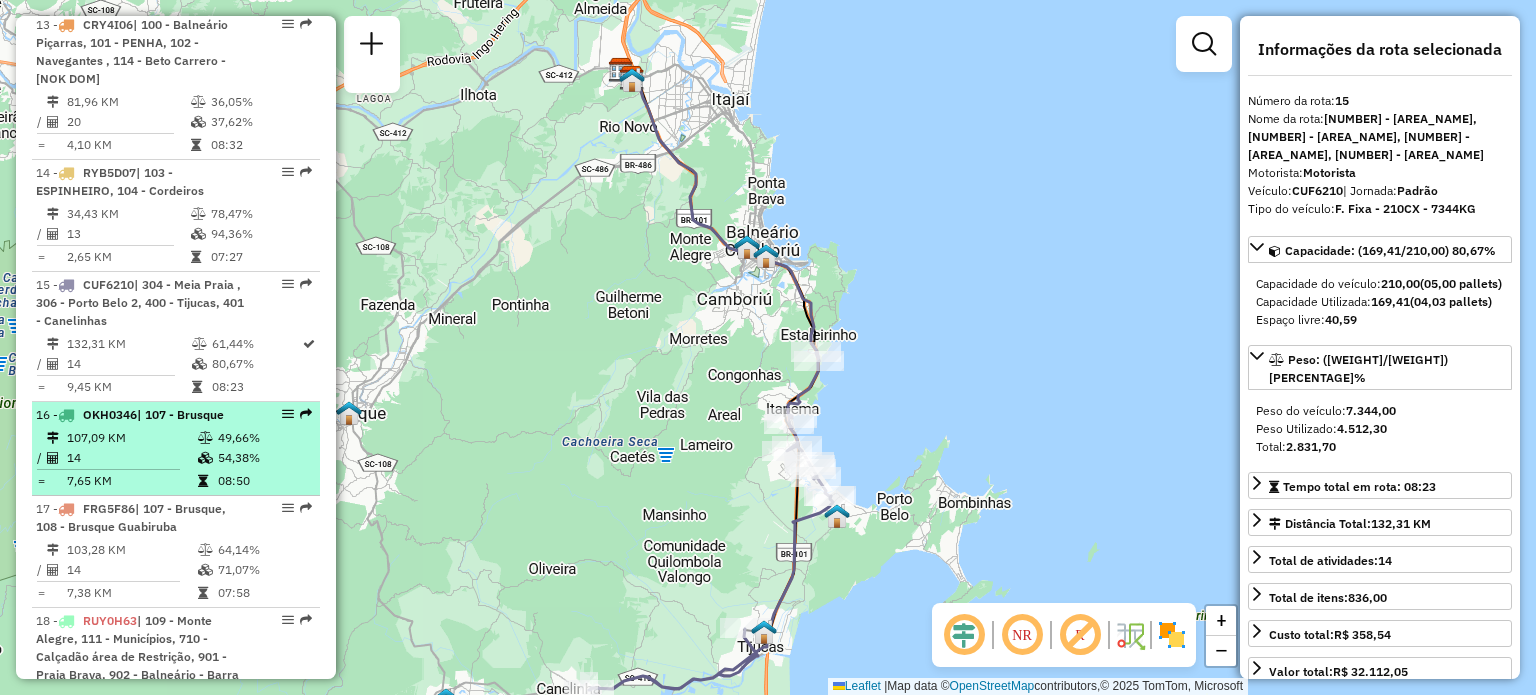 scroll, scrollTop: 2195, scrollLeft: 0, axis: vertical 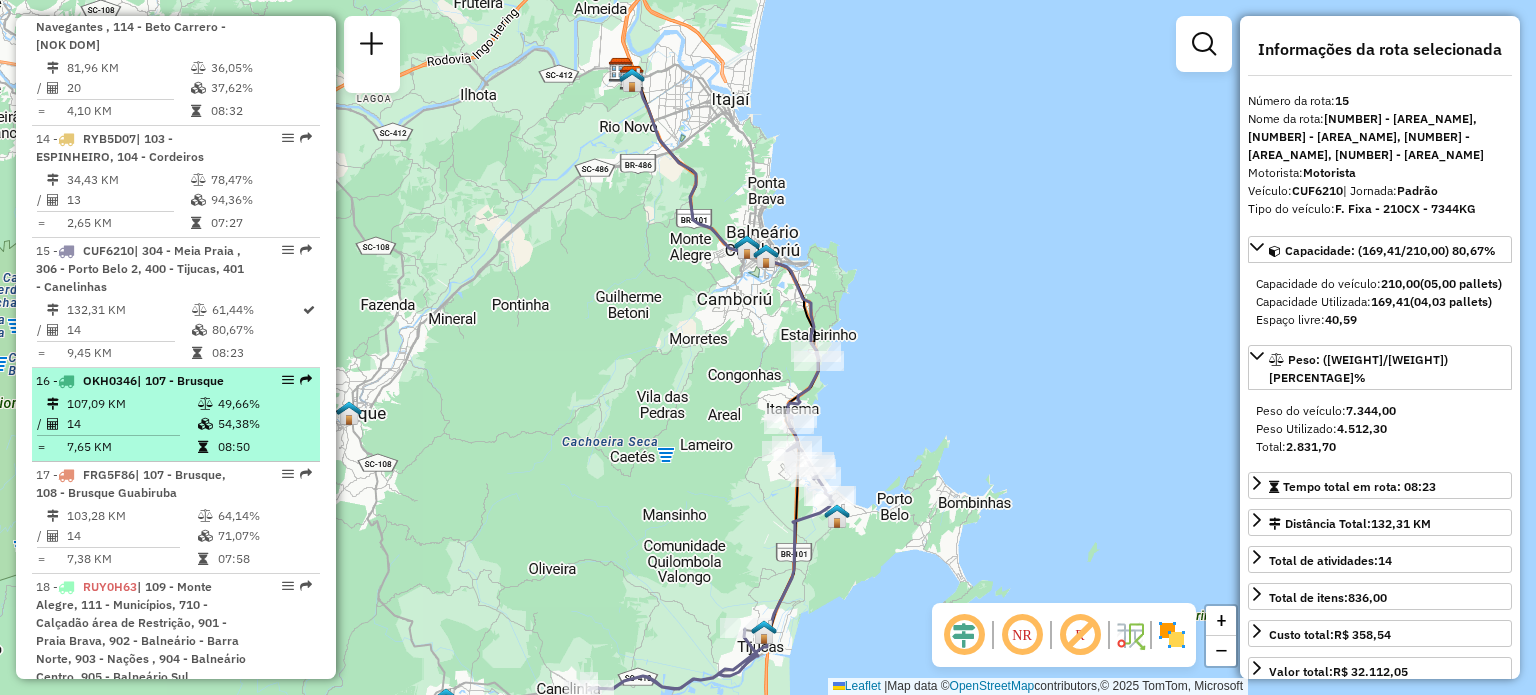 click on "107,09 KM" at bounding box center [131, 404] 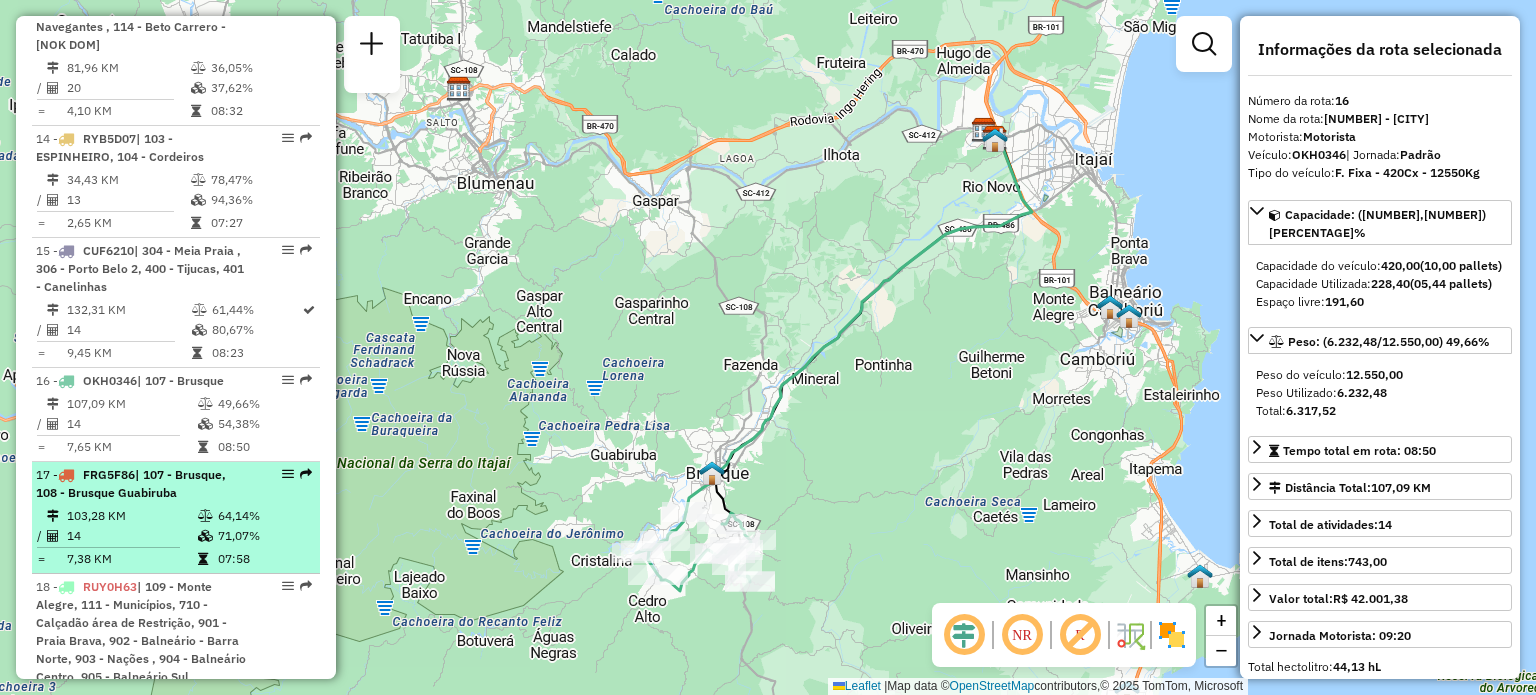 click on "| 107 - Brusque, 108 - Brusque Guabiruba" at bounding box center [131, 483] 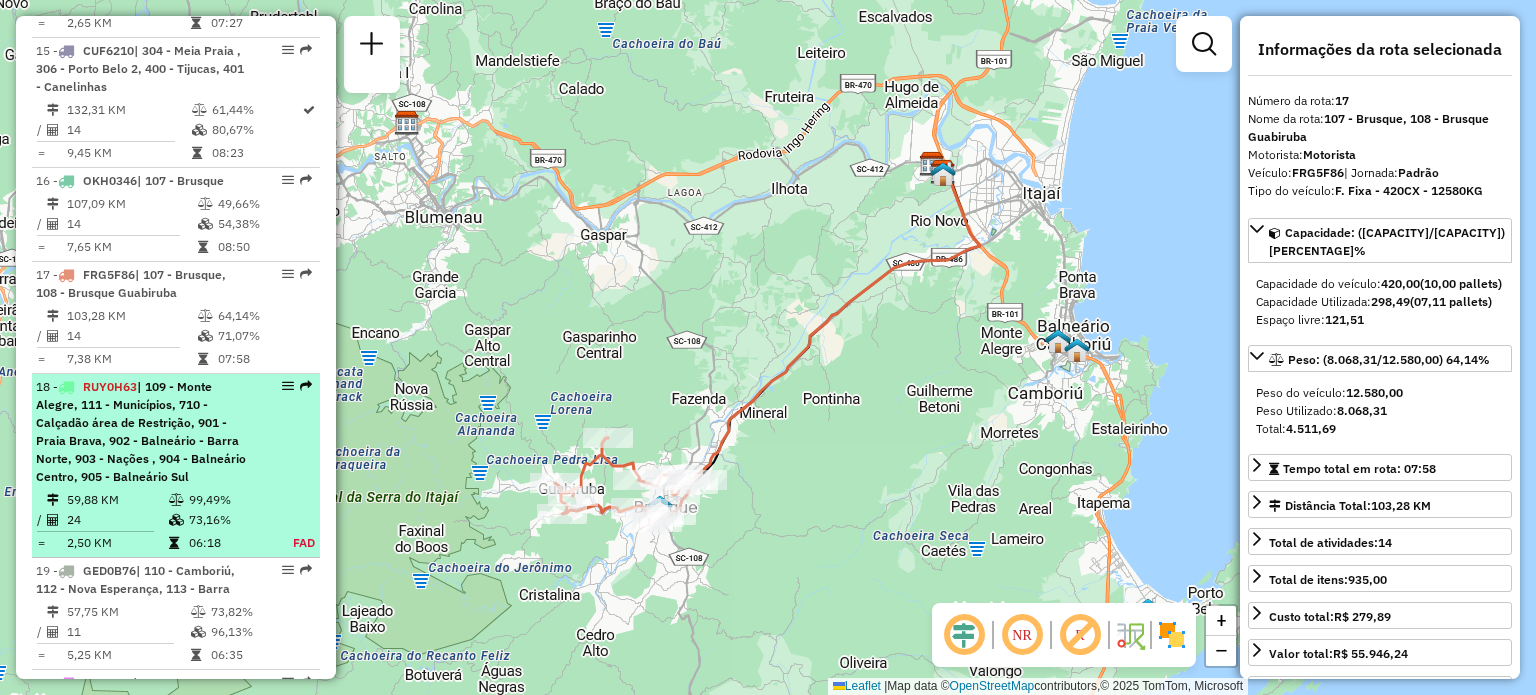 click on "| 109 - Monte Alegre, 111 - Municípios, 710 - Calçadão área de Restrição, 901 - Praia Brava, 902 - Balneário - Barra Norte, 903 - Nações , 904 - Balneário Centro, 905 - Balneário Sul" at bounding box center [141, 431] 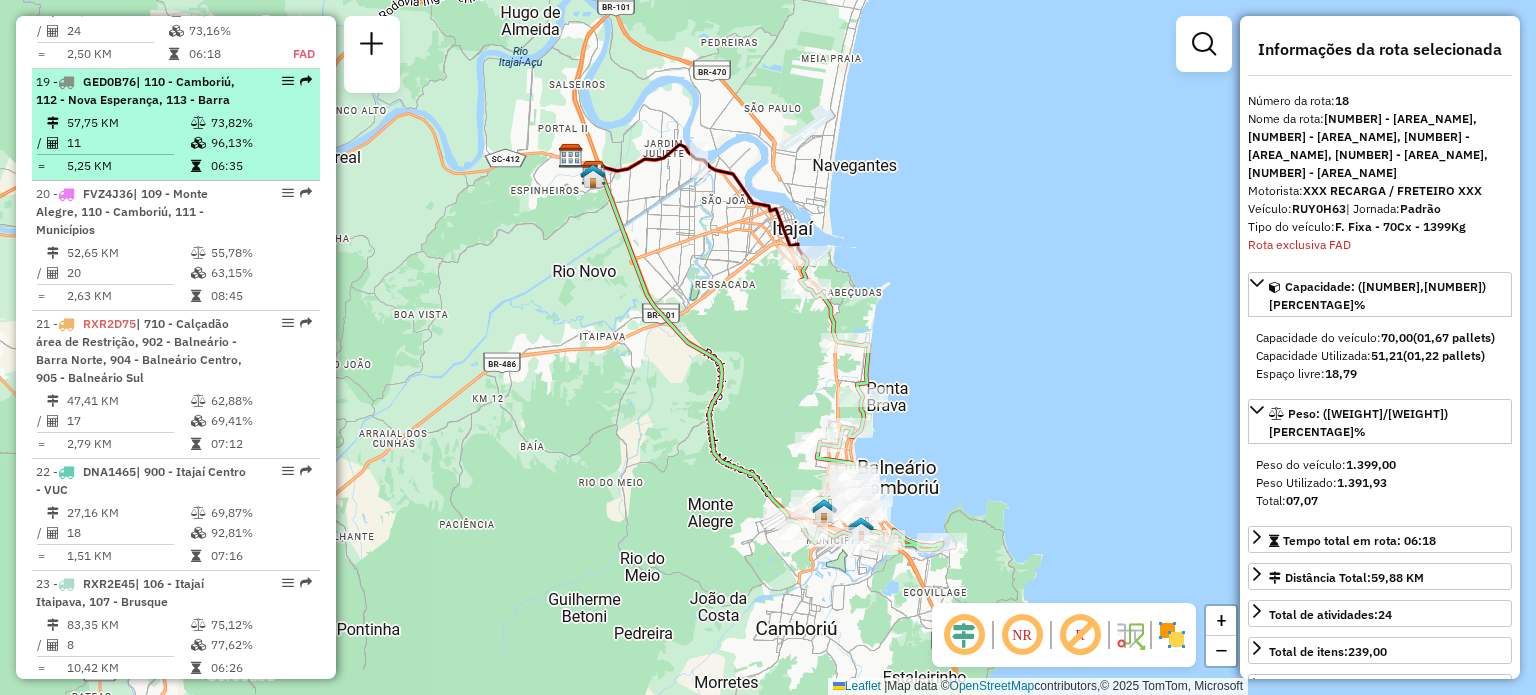 scroll, scrollTop: 2784, scrollLeft: 0, axis: vertical 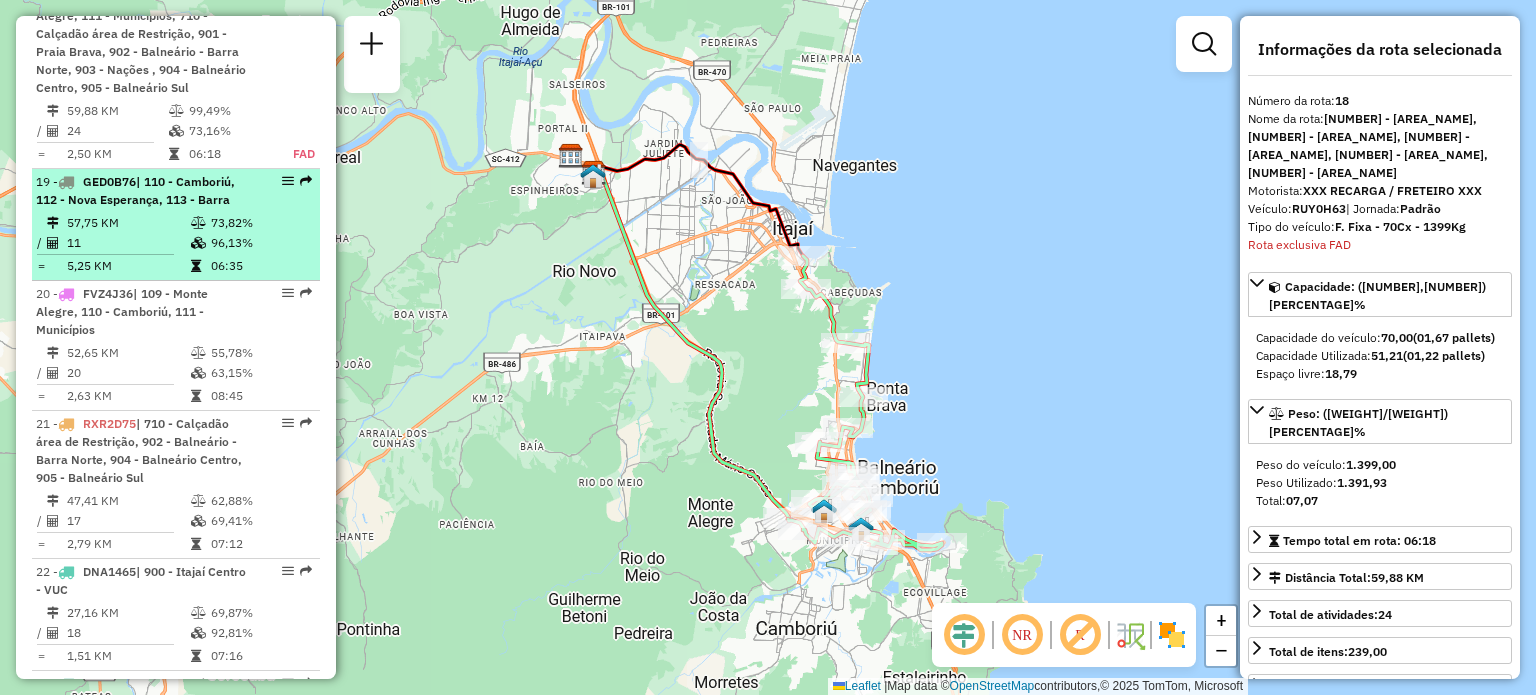 click on "| 110 - Camboriú, 112 - Nova Esperança, 113 - Barra" at bounding box center (135, 190) 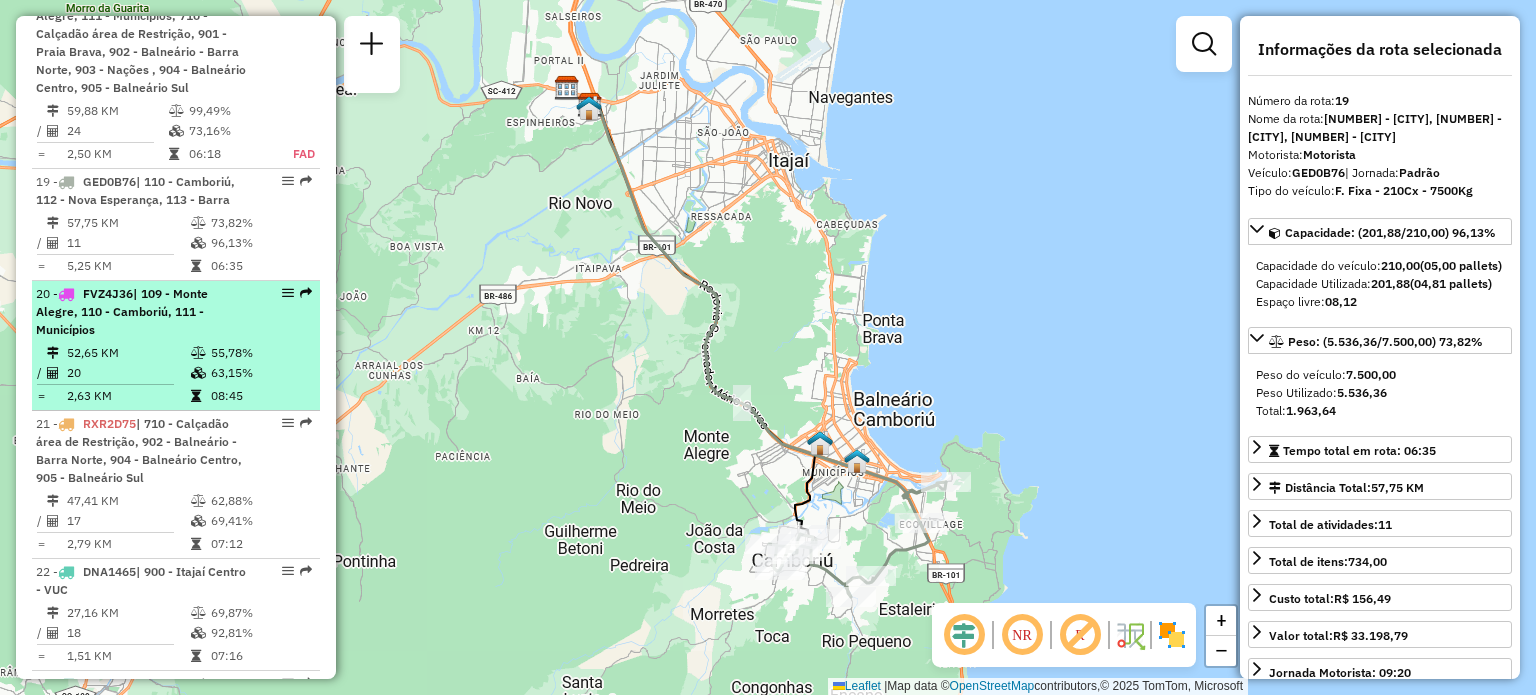click on "[NUMBER] -       [PLATE]   | [NUMBER] - [CITY], [NUMBER] - [CITY], [NUMBER] - [CITY]" at bounding box center (142, 312) 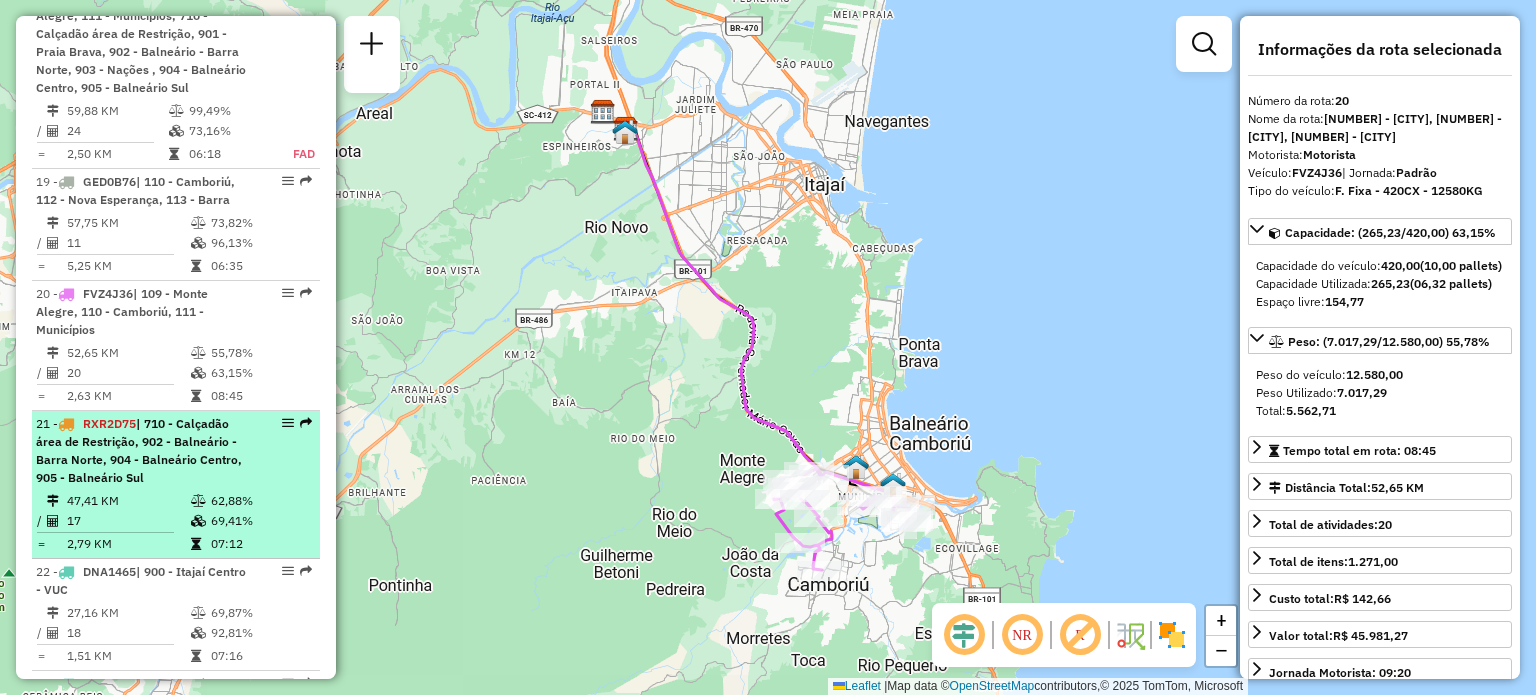 click on "| 710 - Calçadão área de Restrição, 902 - Balneário - Barra Norte, 904 - Balneário Centro, 905 - Balneário Sul" at bounding box center [139, 450] 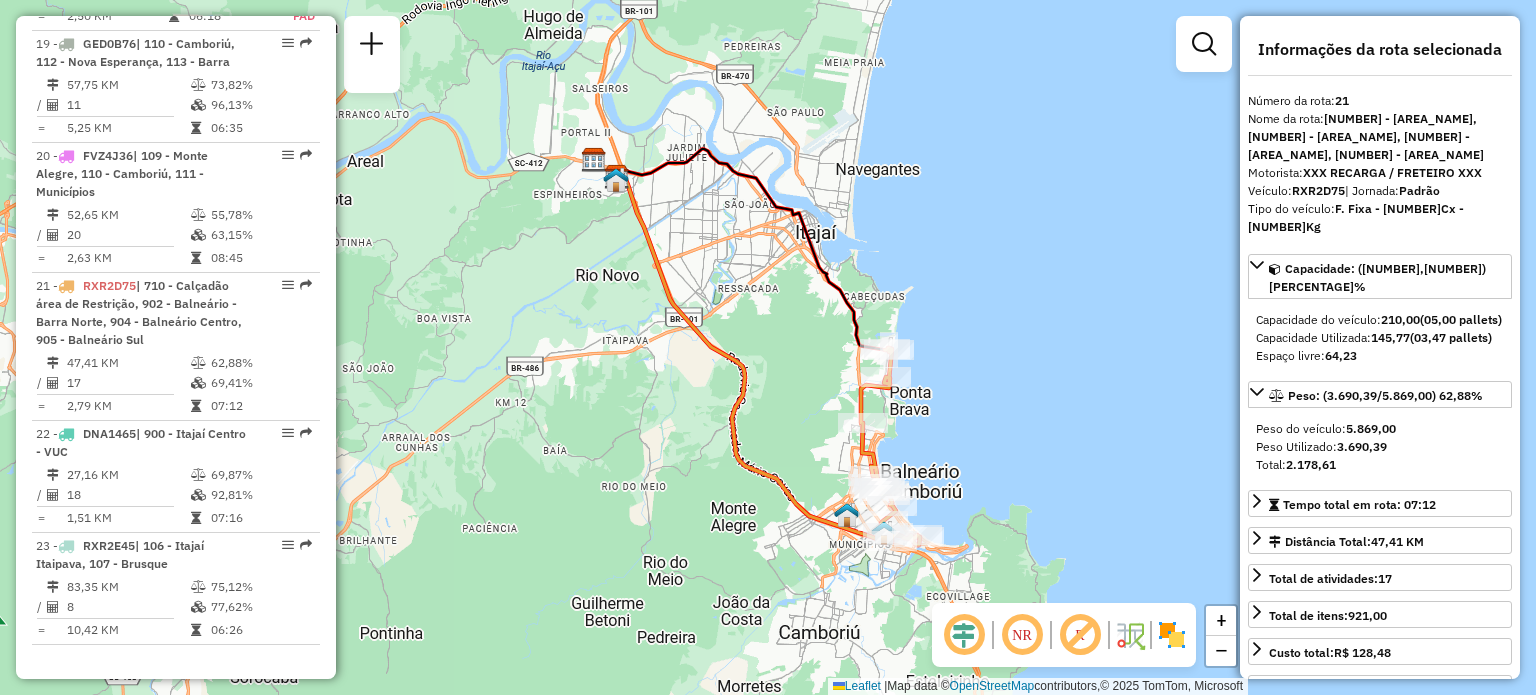 scroll, scrollTop: 2952, scrollLeft: 0, axis: vertical 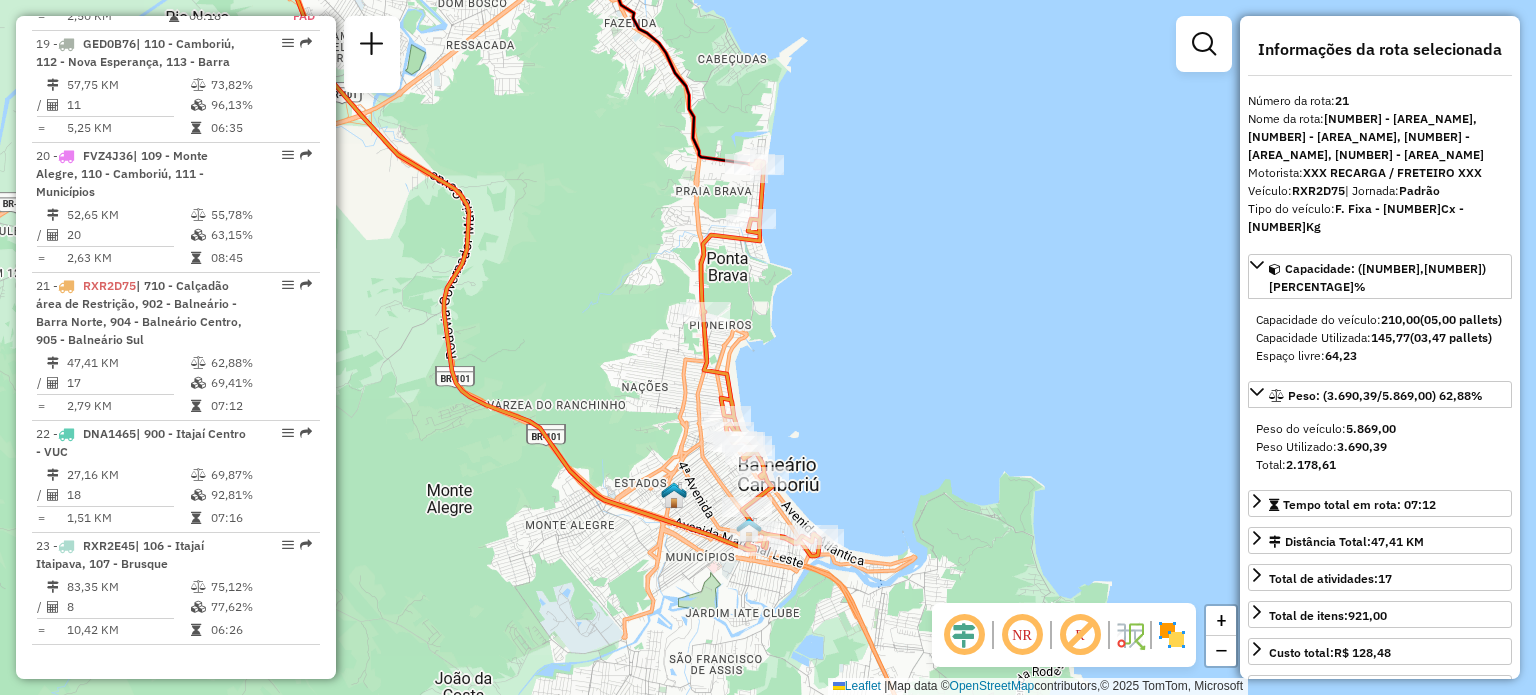 drag, startPoint x: 913, startPoint y: 356, endPoint x: 912, endPoint y: 389, distance: 33.01515 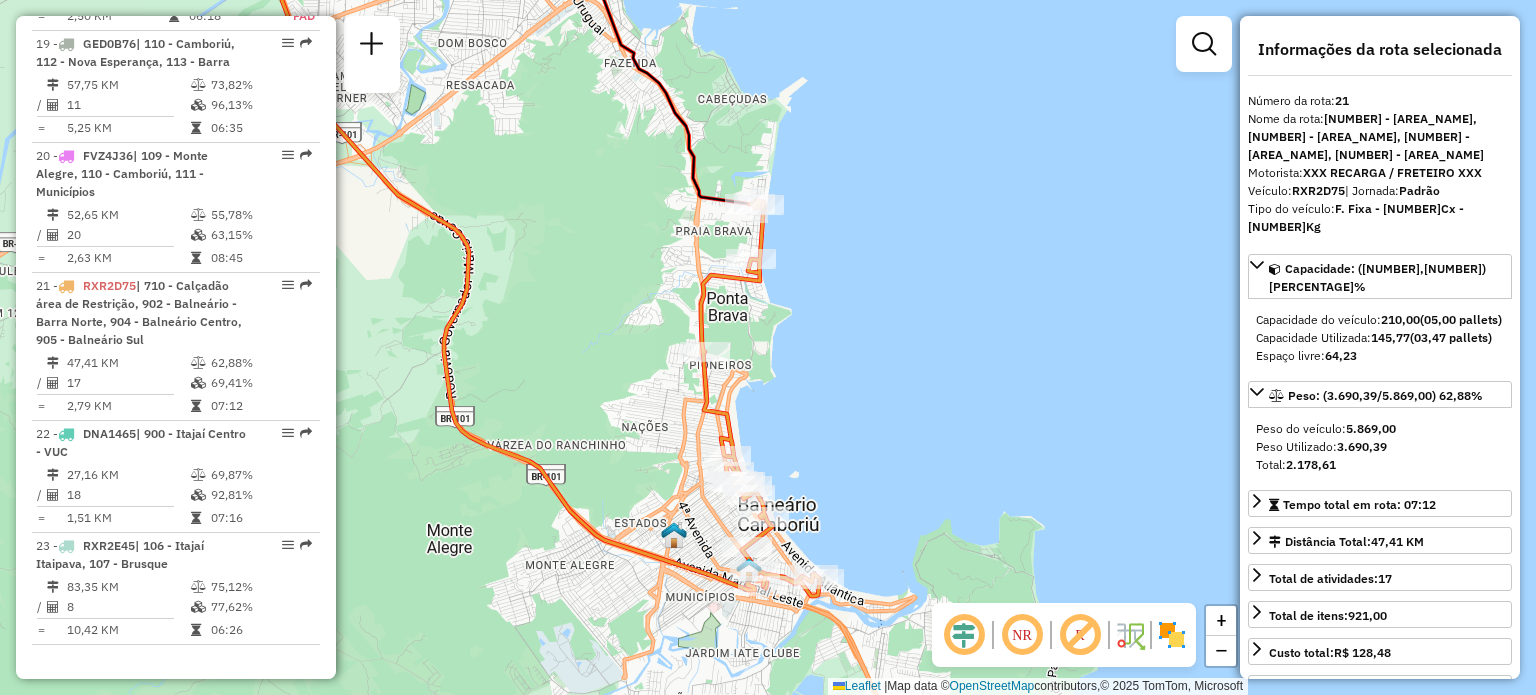 drag, startPoint x: 812, startPoint y: 310, endPoint x: 812, endPoint y: 340, distance: 30 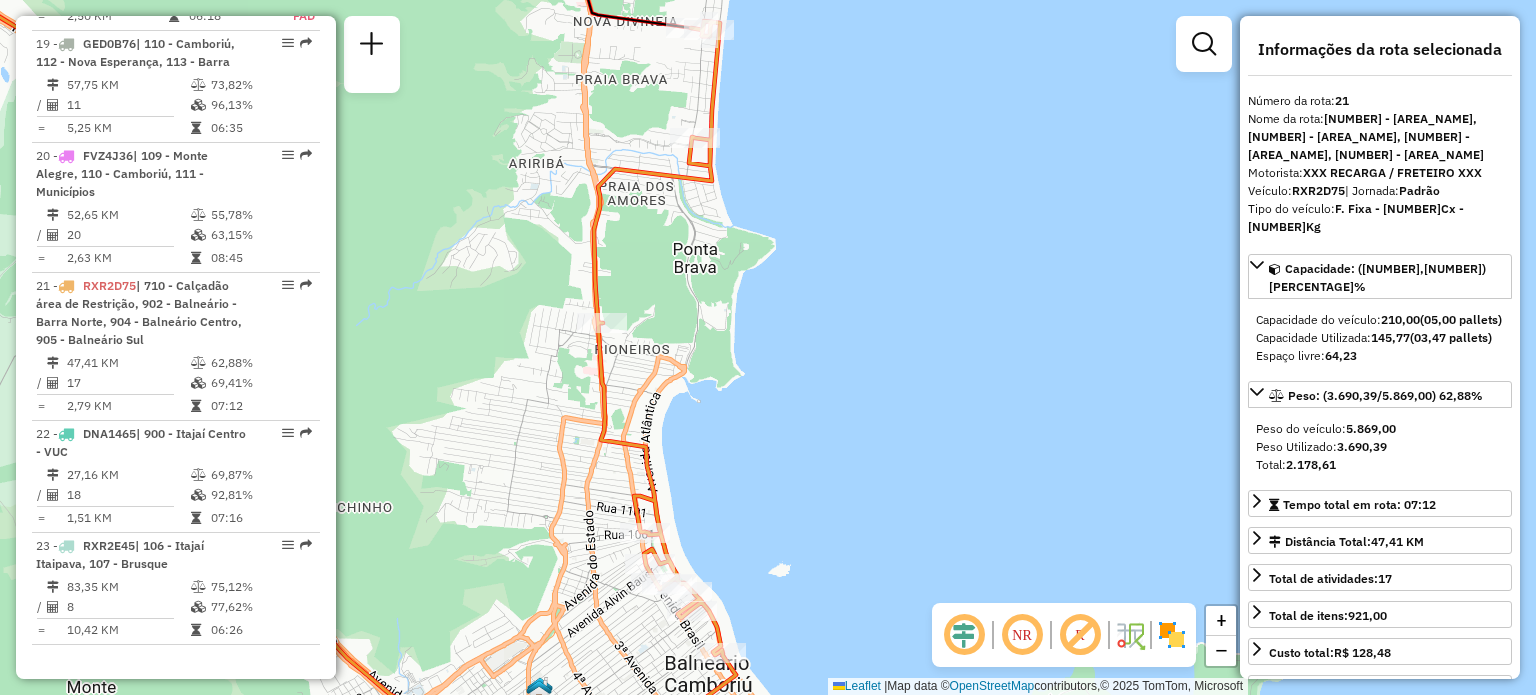 drag, startPoint x: 903, startPoint y: 377, endPoint x: 887, endPoint y: 408, distance: 34.88553 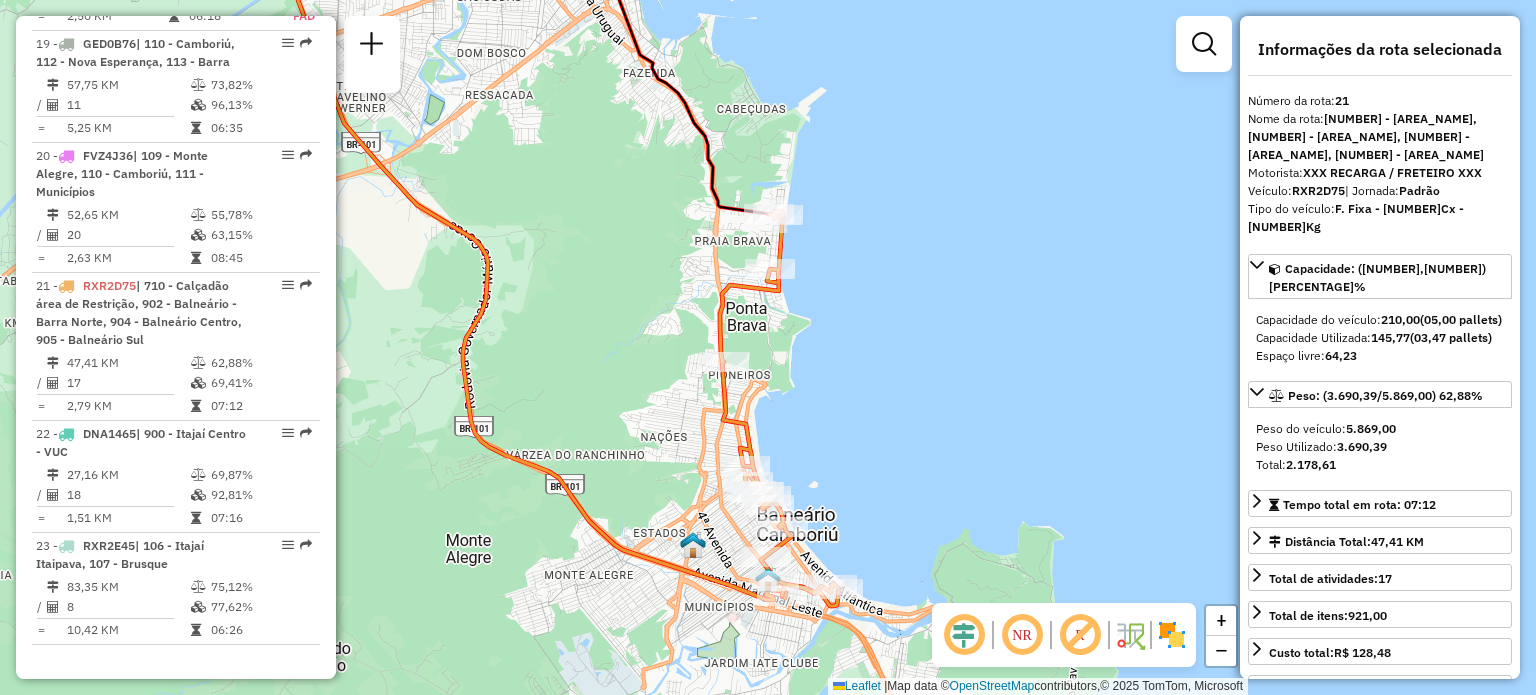 drag, startPoint x: 823, startPoint y: 323, endPoint x: 803, endPoint y: 288, distance: 40.311287 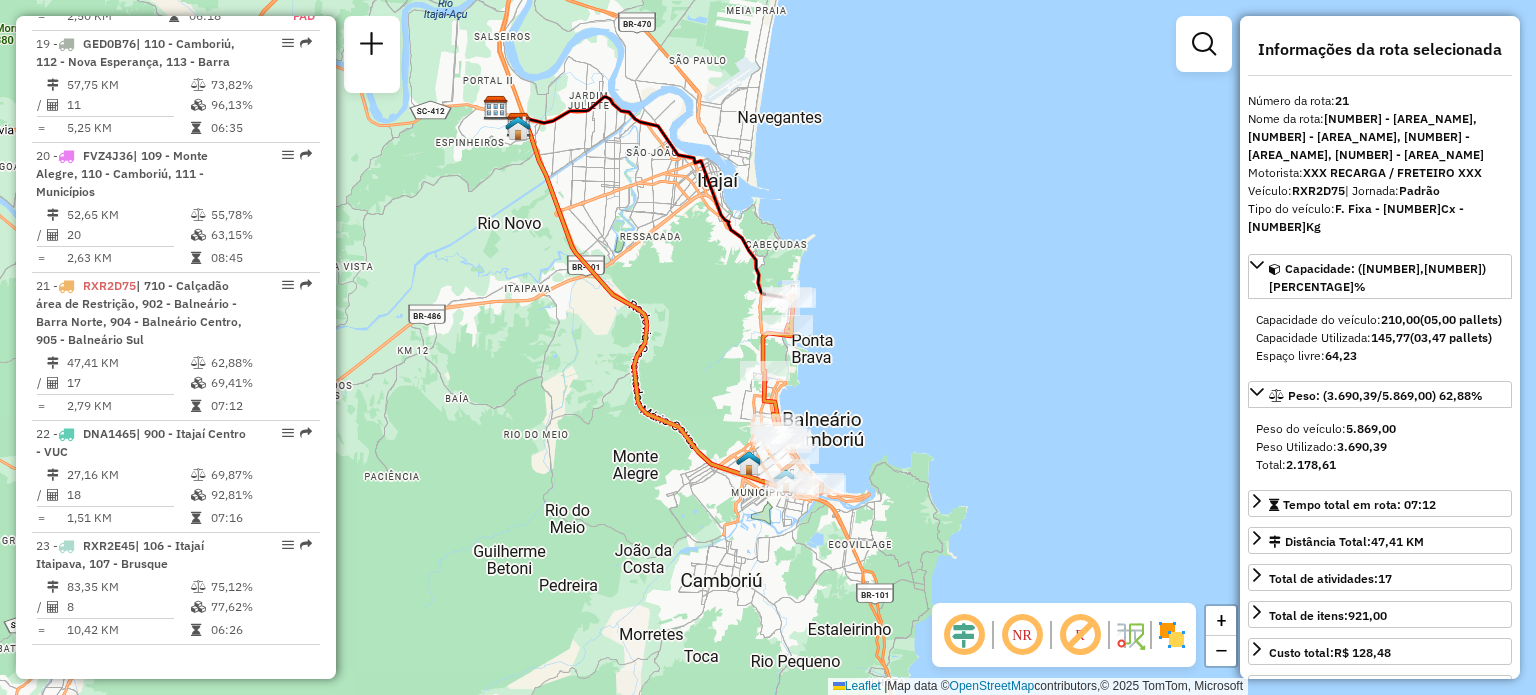 drag, startPoint x: 854, startPoint y: 325, endPoint x: 860, endPoint y: 375, distance: 50.358715 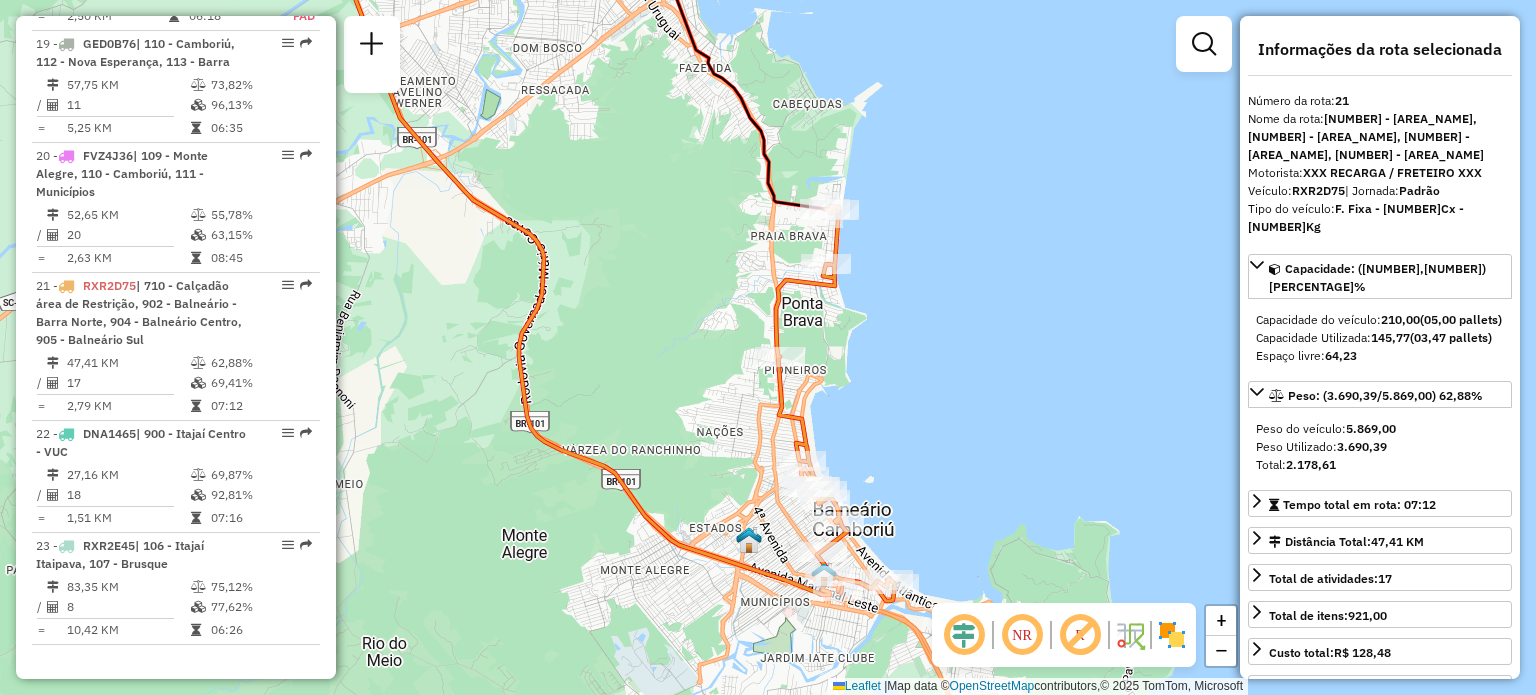 drag, startPoint x: 1008, startPoint y: 356, endPoint x: 1048, endPoint y: 340, distance: 43.081318 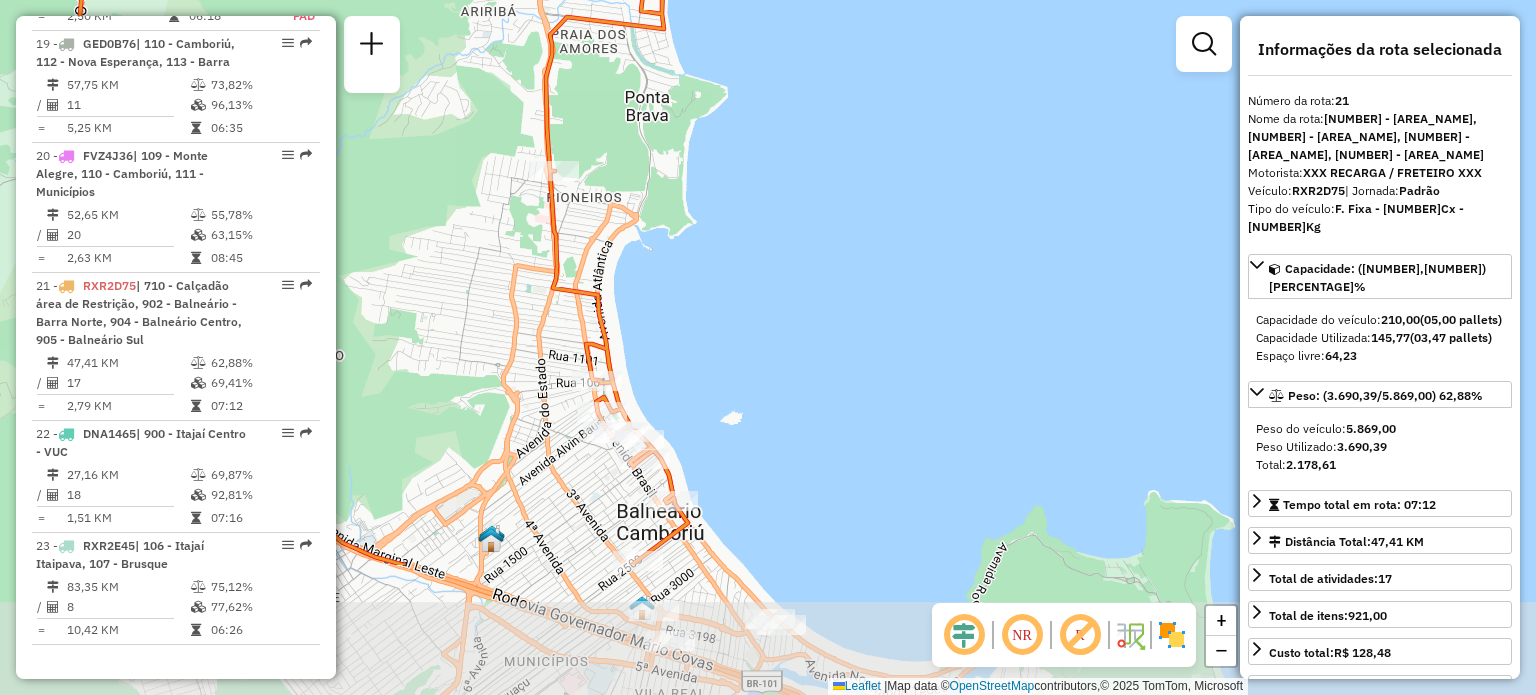 drag, startPoint x: 1025, startPoint y: 437, endPoint x: 1085, endPoint y: 236, distance: 209.76416 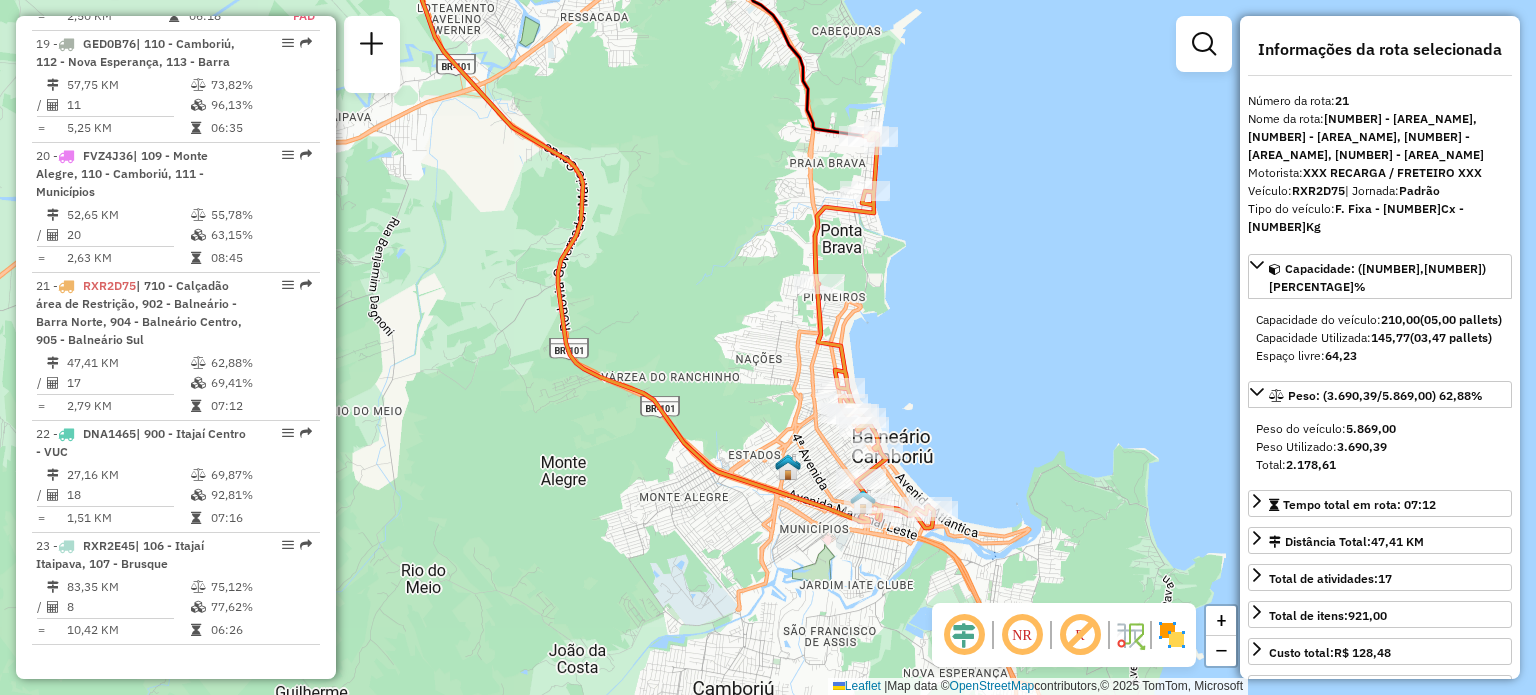 drag, startPoint x: 970, startPoint y: 251, endPoint x: 984, endPoint y: 306, distance: 56.753853 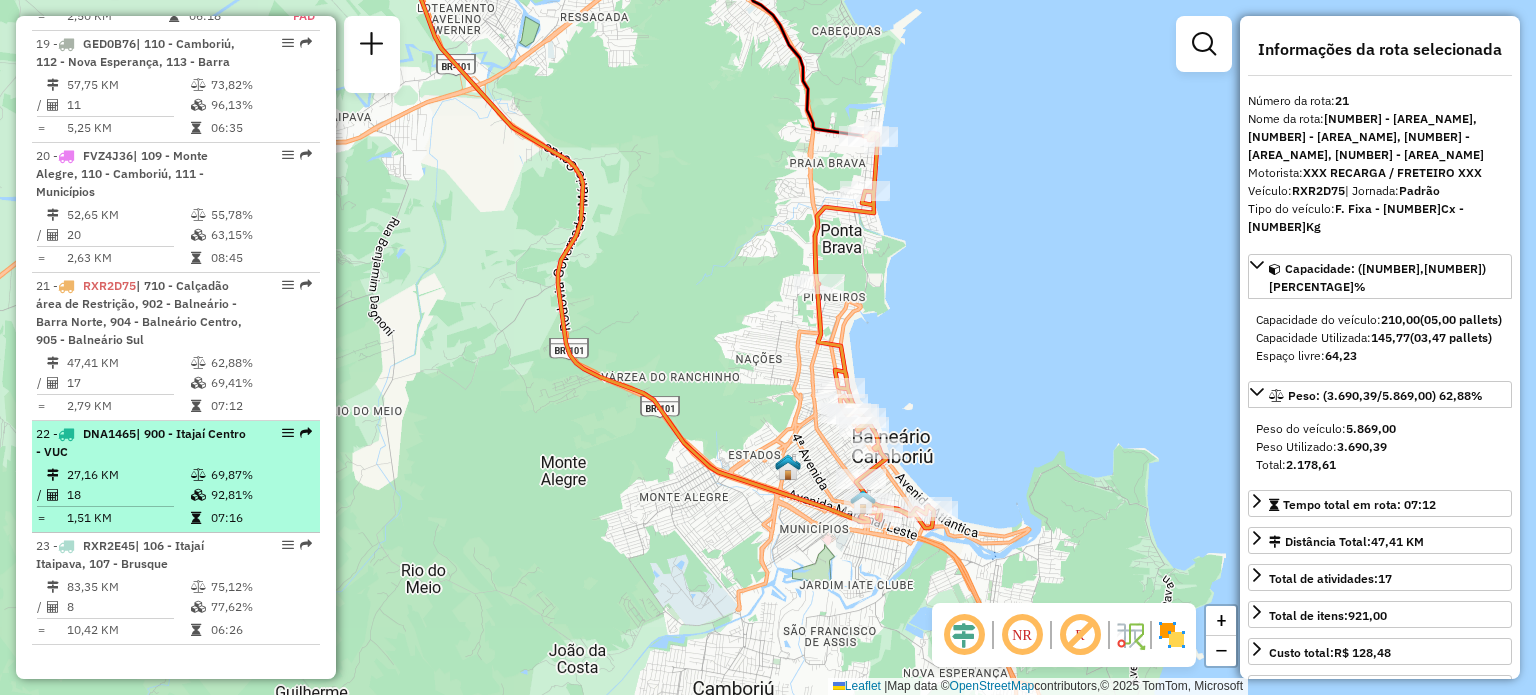 click on "27,16 KM" at bounding box center (128, 475) 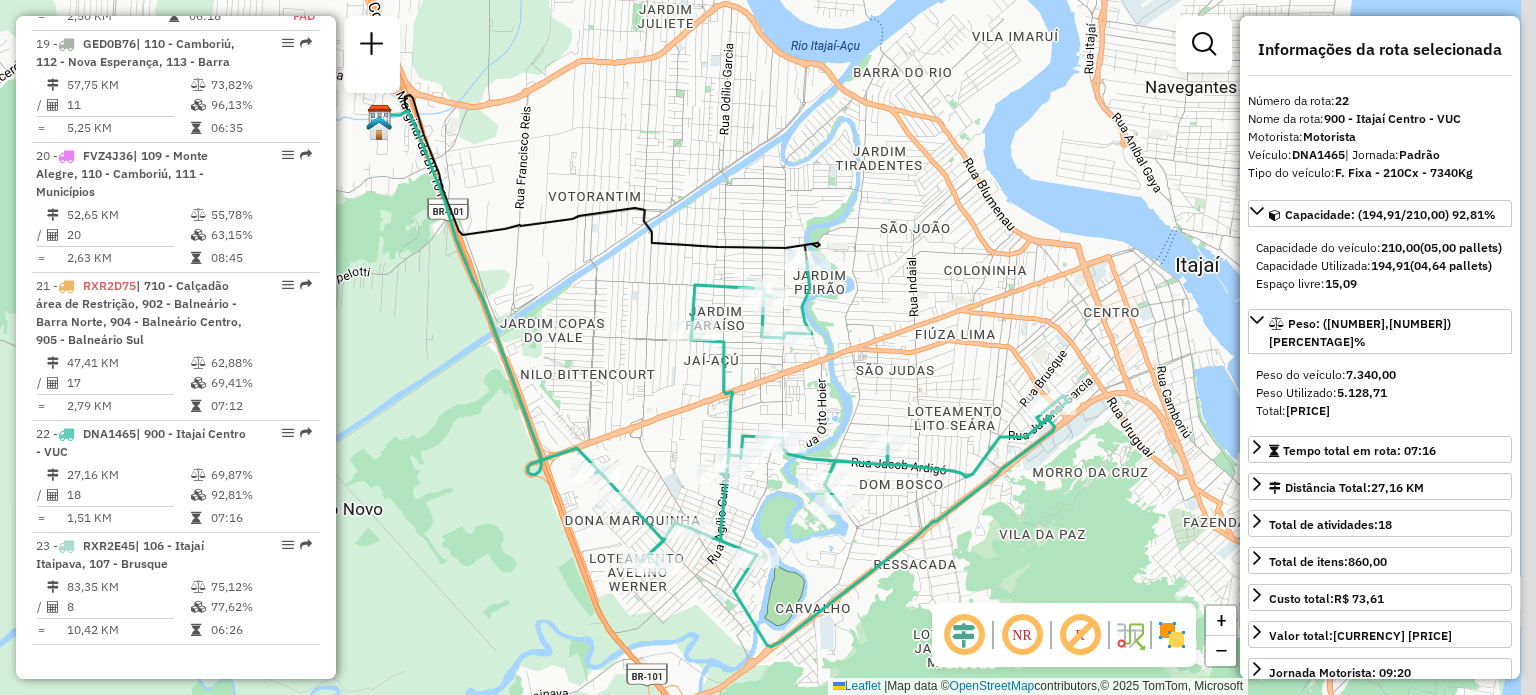 click on "Janela de atendimento Grade de atendimento Capacidade Transportadoras Veículos Cliente Pedidos  Rotas Selecione os dias de semana para filtrar as janelas de atendimento  Seg   Ter   Qua   Qui   Sex   Sáb   Dom  Informe o período da janela de atendimento: De: Até:  Filtrar exatamente a janela do cliente  Considerar janela de atendimento padrão  Selecione os dias de semana para filtrar as grades de atendimento  Seg   Ter   Qua   Qui   Sex   Sáb   Dom   Considerar clientes sem dia de atendimento cadastrado  Clientes fora do dia de atendimento selecionado Filtrar as atividades entre os valores definidos abaixo:  Peso mínimo:   Peso máximo:   Cubagem mínima:   Cubagem máxima:   De:   Até:  Filtrar as atividades entre o tempo de atendimento definido abaixo:  De:   Até:   Considerar capacidade total dos clientes não roteirizados Transportadora: Selecione um ou mais itens Tipo de veículo: Selecione um ou mais itens Veículo: Selecione um ou mais itens Motorista: Selecione um ou mais itens Nome: Rótulo:" 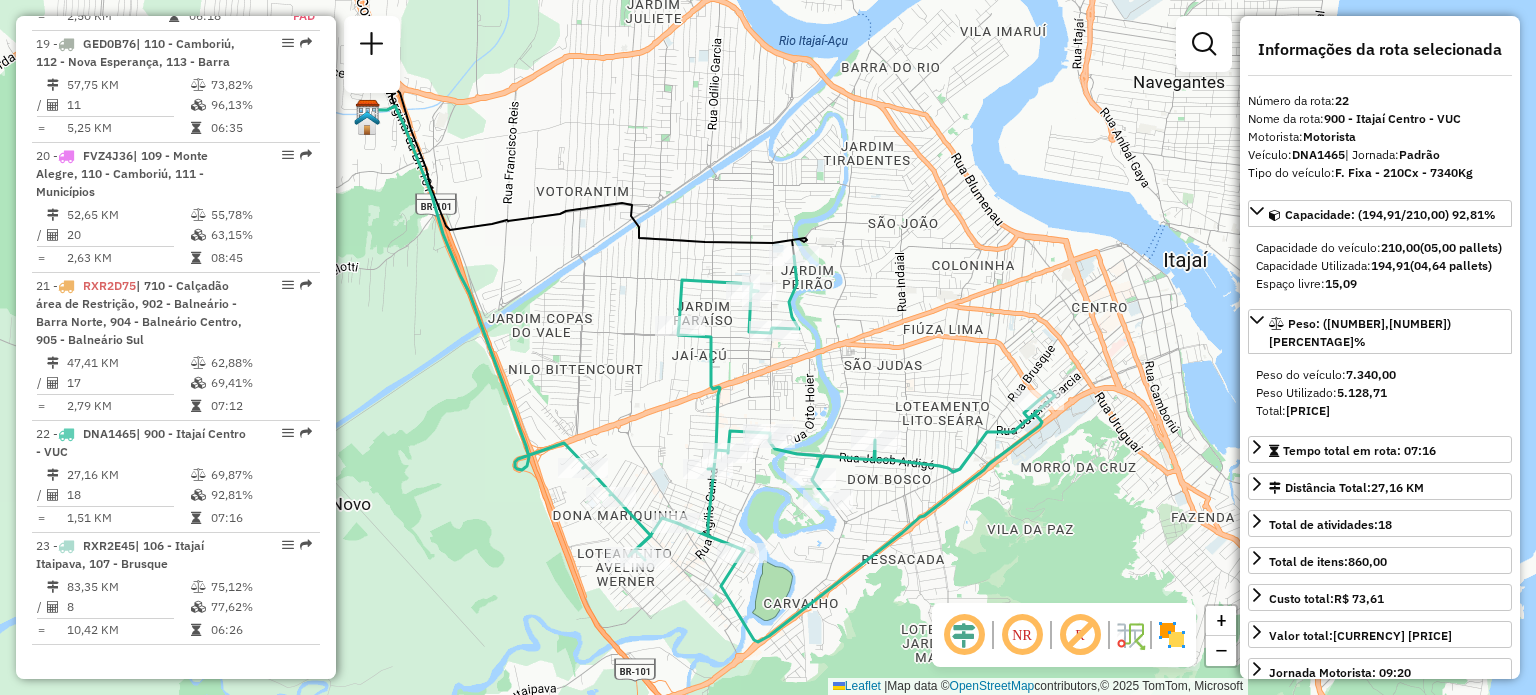 click on "Janela de atendimento Grade de atendimento Capacidade Transportadoras Veículos Cliente Pedidos  Rotas Selecione os dias de semana para filtrar as janelas de atendimento  Seg   Ter   Qua   Qui   Sex   Sáb   Dom  Informe o período da janela de atendimento: De: Até:  Filtrar exatamente a janela do cliente  Considerar janela de atendimento padrão  Selecione os dias de semana para filtrar as grades de atendimento  Seg   Ter   Qua   Qui   Sex   Sáb   Dom   Considerar clientes sem dia de atendimento cadastrado  Clientes fora do dia de atendimento selecionado Filtrar as atividades entre os valores definidos abaixo:  Peso mínimo:   Peso máximo:   Cubagem mínima:   Cubagem máxima:   De:   Até:  Filtrar as atividades entre o tempo de atendimento definido abaixo:  De:   Até:   Considerar capacidade total dos clientes não roteirizados Transportadora: Selecione um ou mais itens Tipo de veículo: Selecione um ou mais itens Veículo: Selecione um ou mais itens Motorista: Selecione um ou mais itens Nome: Rótulo:" 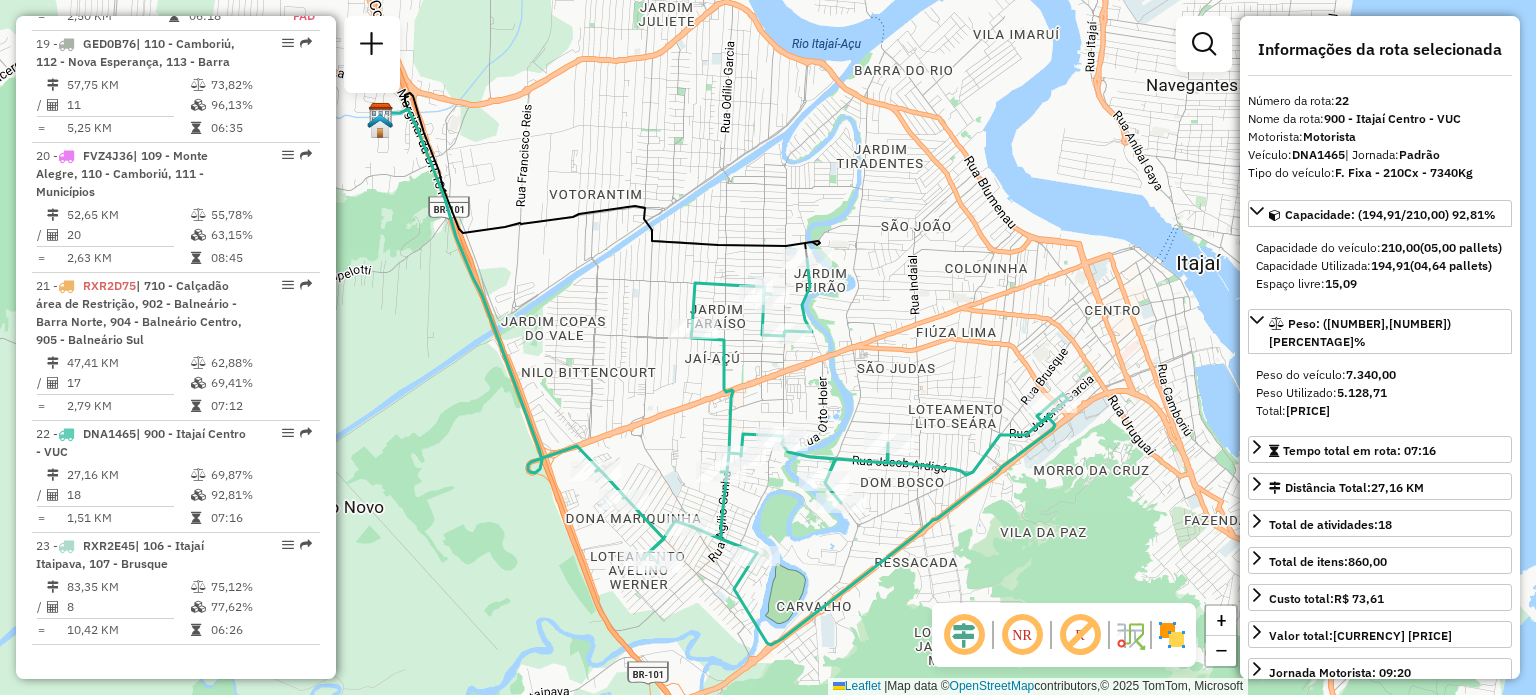 drag, startPoint x: 899, startPoint y: 259, endPoint x: 912, endPoint y: 264, distance: 13.928389 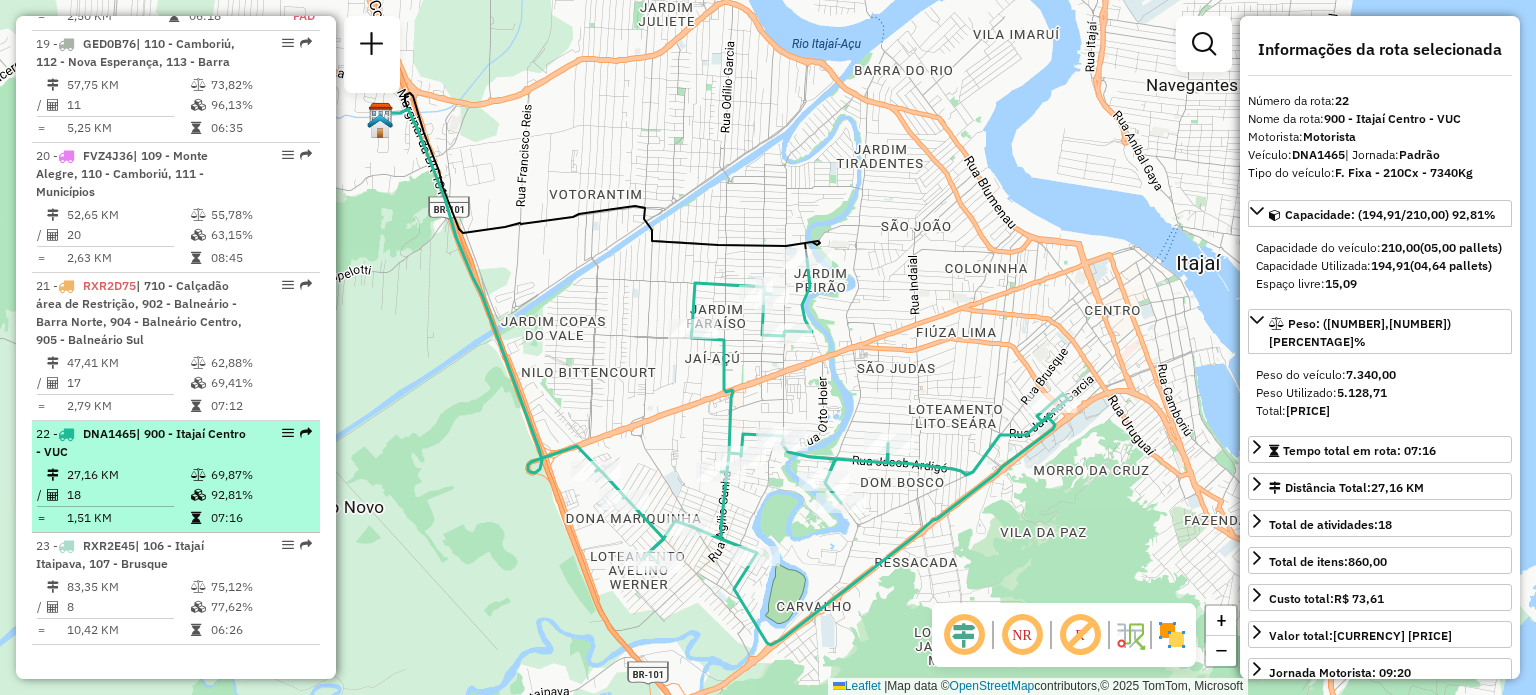 click on "27,16 KM" at bounding box center [128, 475] 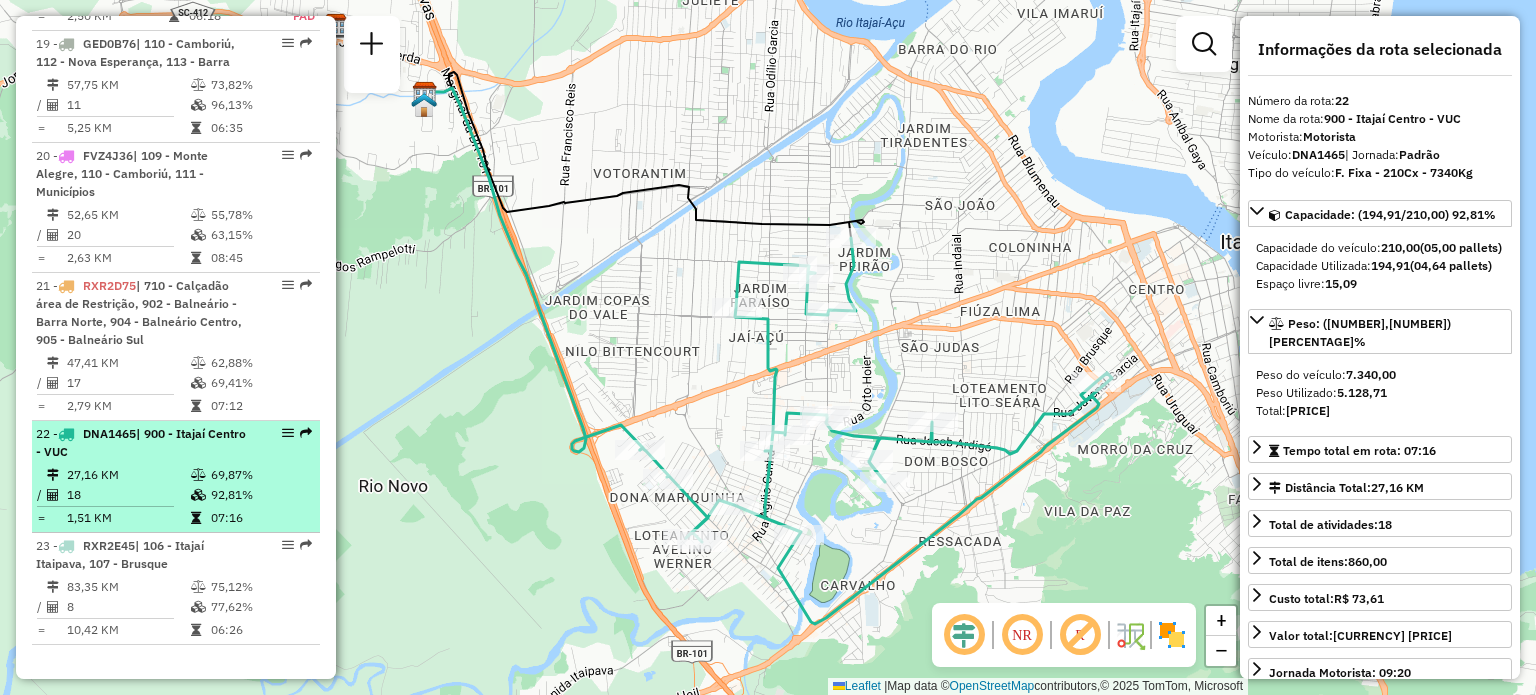 click on "1,51 KM" at bounding box center [128, 518] 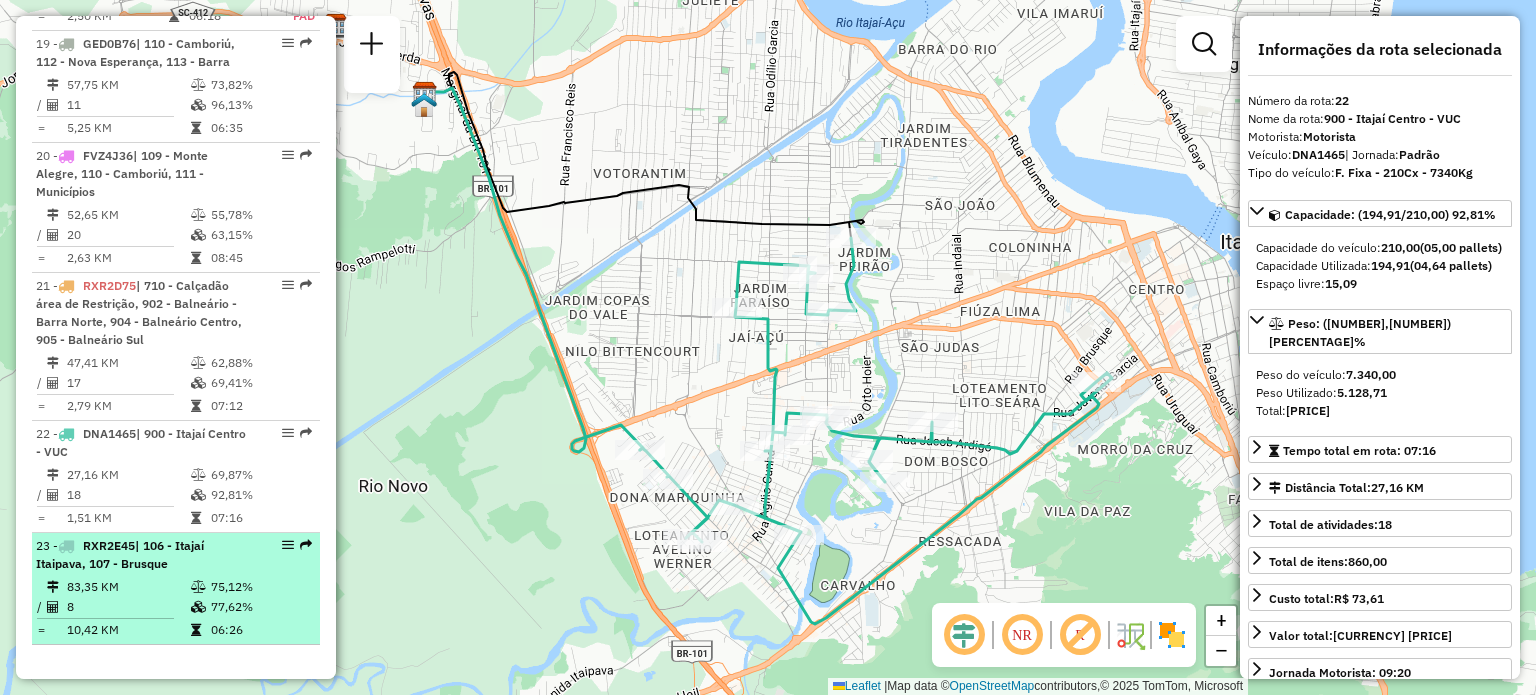 click on "RXR2E45" at bounding box center [109, 545] 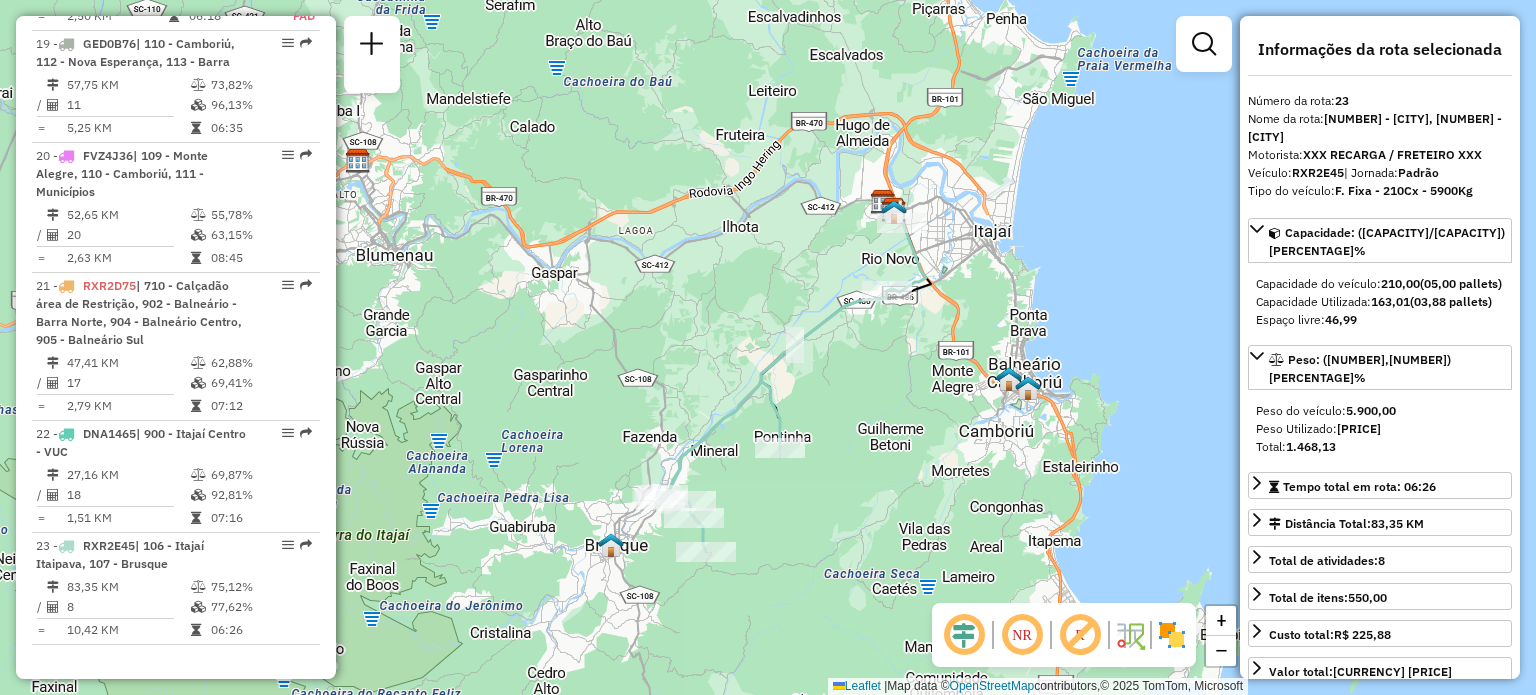 click on "Janela de atendimento Grade de atendimento Capacidade Transportadoras Veículos Cliente Pedidos  Rotas Selecione os dias de semana para filtrar as janelas de atendimento  Seg   Ter   Qua   Qui   Sex   Sáb   Dom  Informe o período da janela de atendimento: De: Até:  Filtrar exatamente a janela do cliente  Considerar janela de atendimento padrão  Selecione os dias de semana para filtrar as grades de atendimento  Seg   Ter   Qua   Qui   Sex   Sáb   Dom   Considerar clientes sem dia de atendimento cadastrado  Clientes fora do dia de atendimento selecionado Filtrar as atividades entre os valores definidos abaixo:  Peso mínimo:   Peso máximo:   Cubagem mínima:   Cubagem máxima:   De:   Até:  Filtrar as atividades entre o tempo de atendimento definido abaixo:  De:   Até:   Considerar capacidade total dos clientes não roteirizados Transportadora: Selecione um ou mais itens Tipo de veículo: Selecione um ou mais itens Veículo: Selecione um ou mais itens Motorista: Selecione um ou mais itens Nome: Rótulo:" 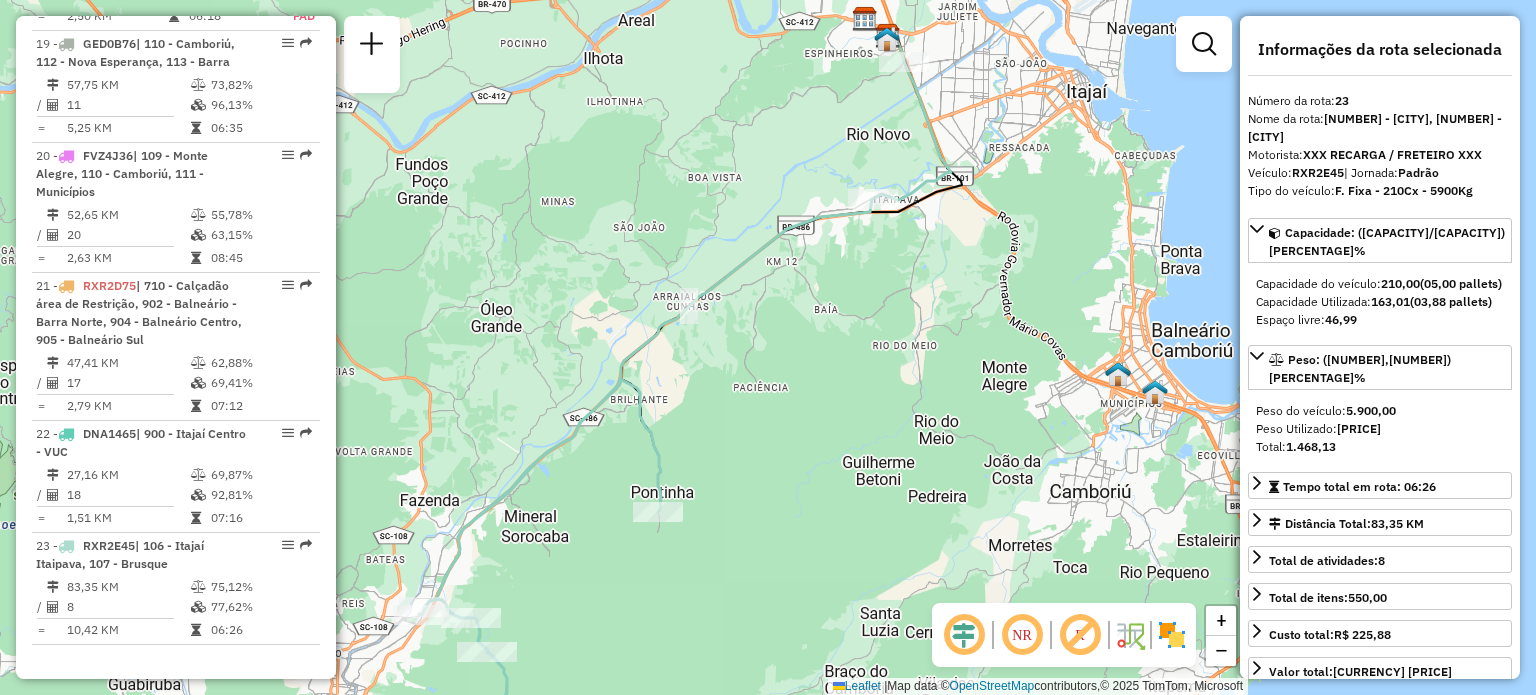 drag, startPoint x: 865, startPoint y: 320, endPoint x: 980, endPoint y: 195, distance: 169.85287 